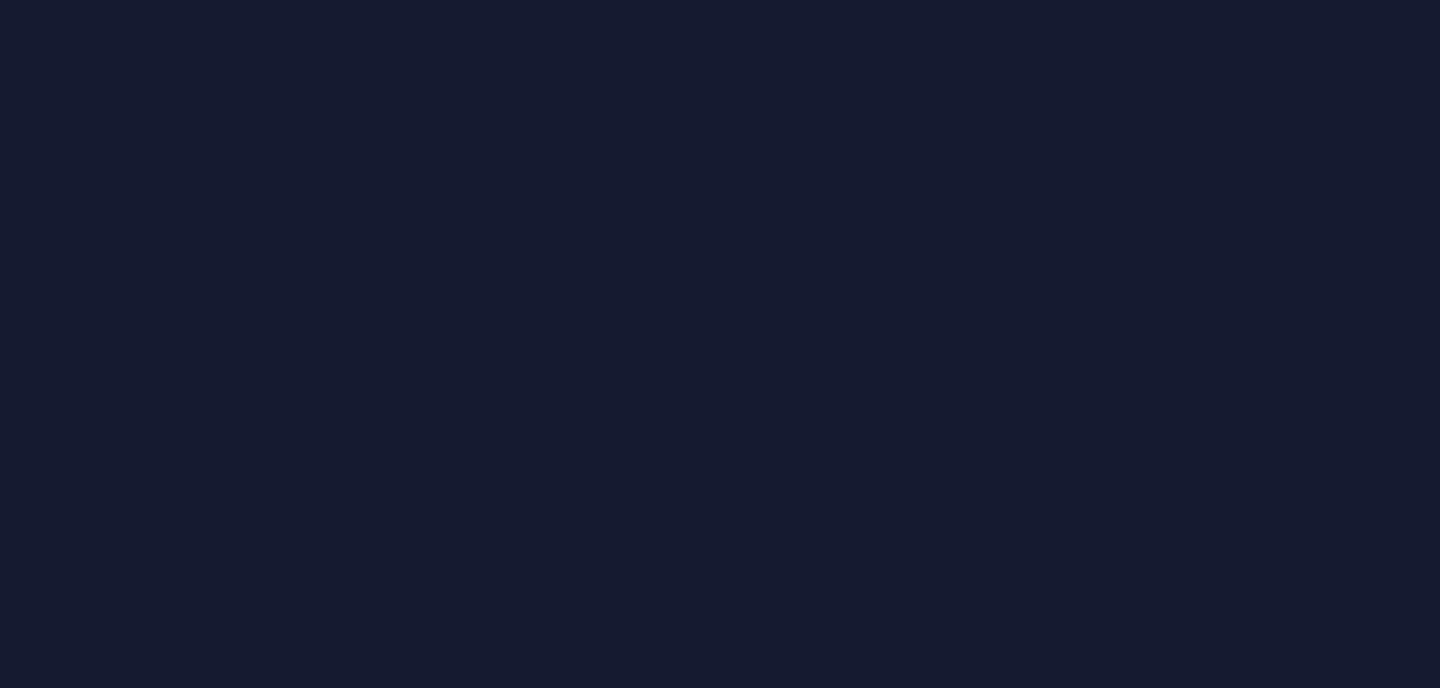 scroll, scrollTop: 0, scrollLeft: 0, axis: both 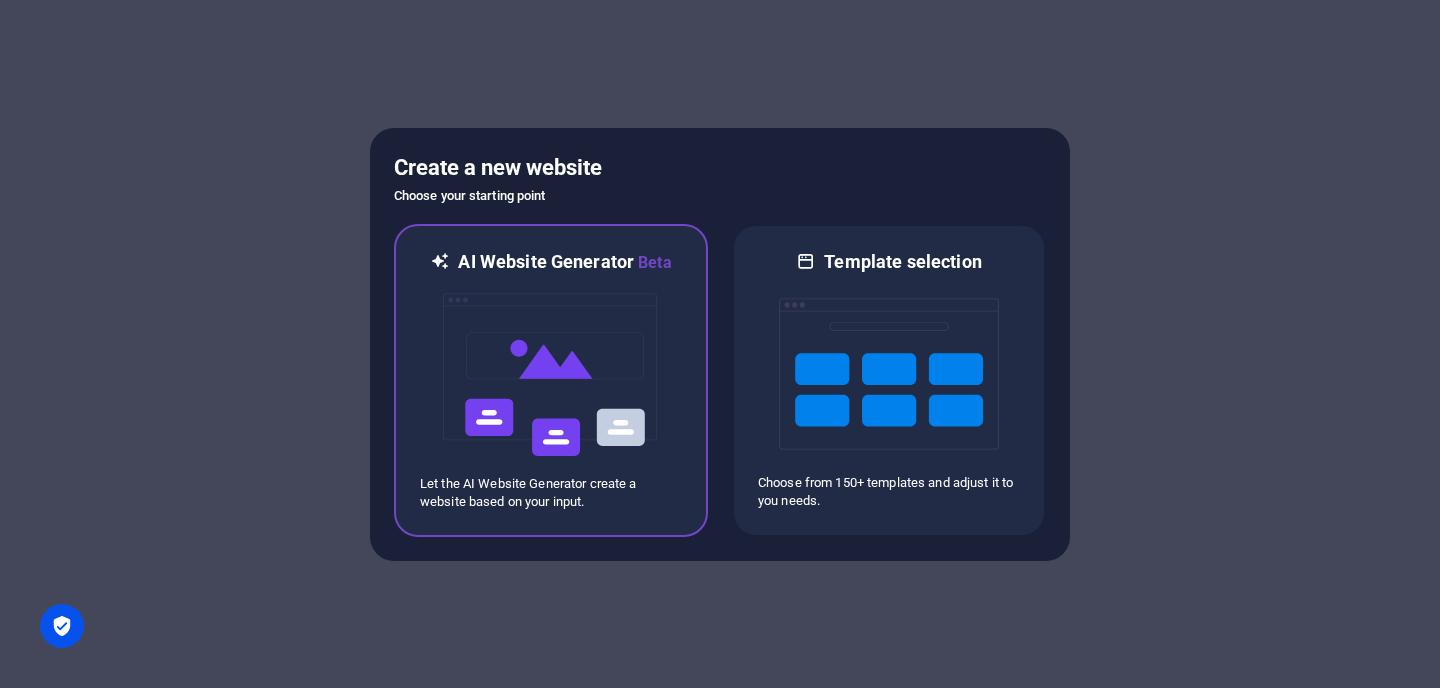 click at bounding box center [551, 375] 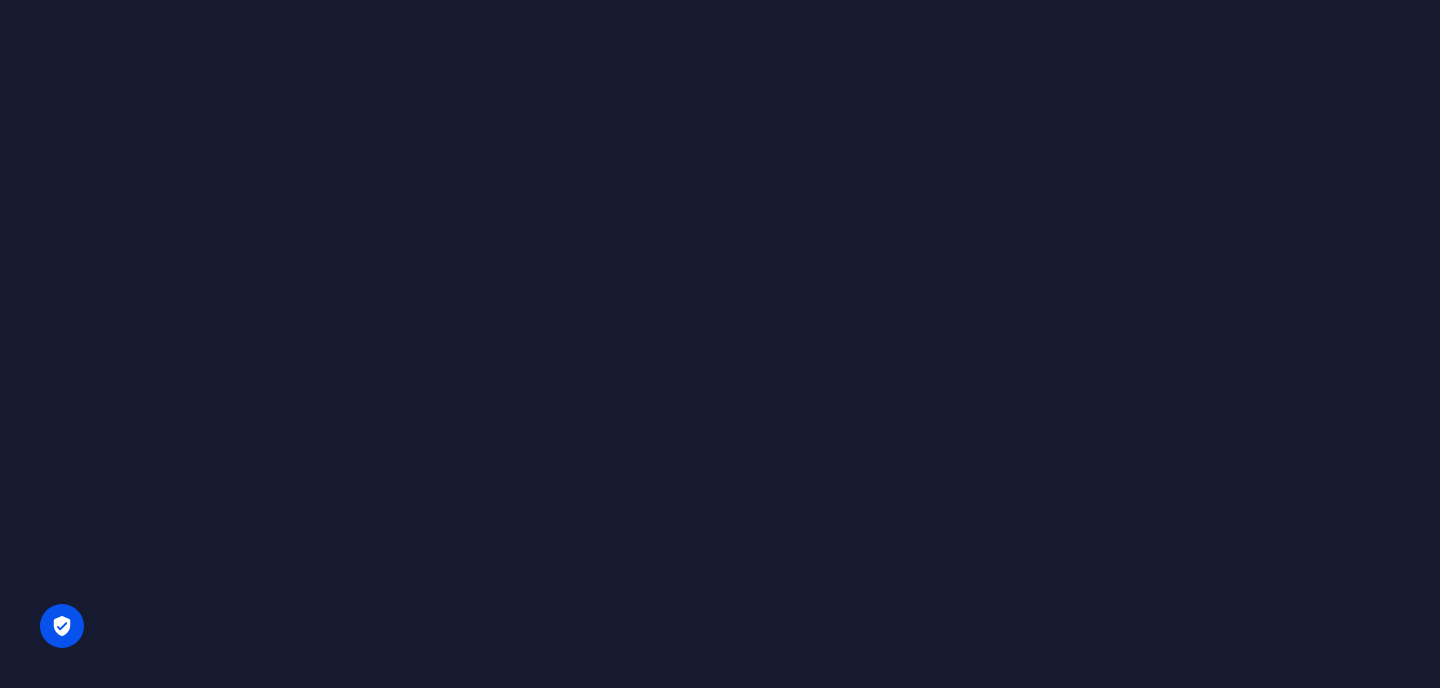 scroll, scrollTop: 0, scrollLeft: 0, axis: both 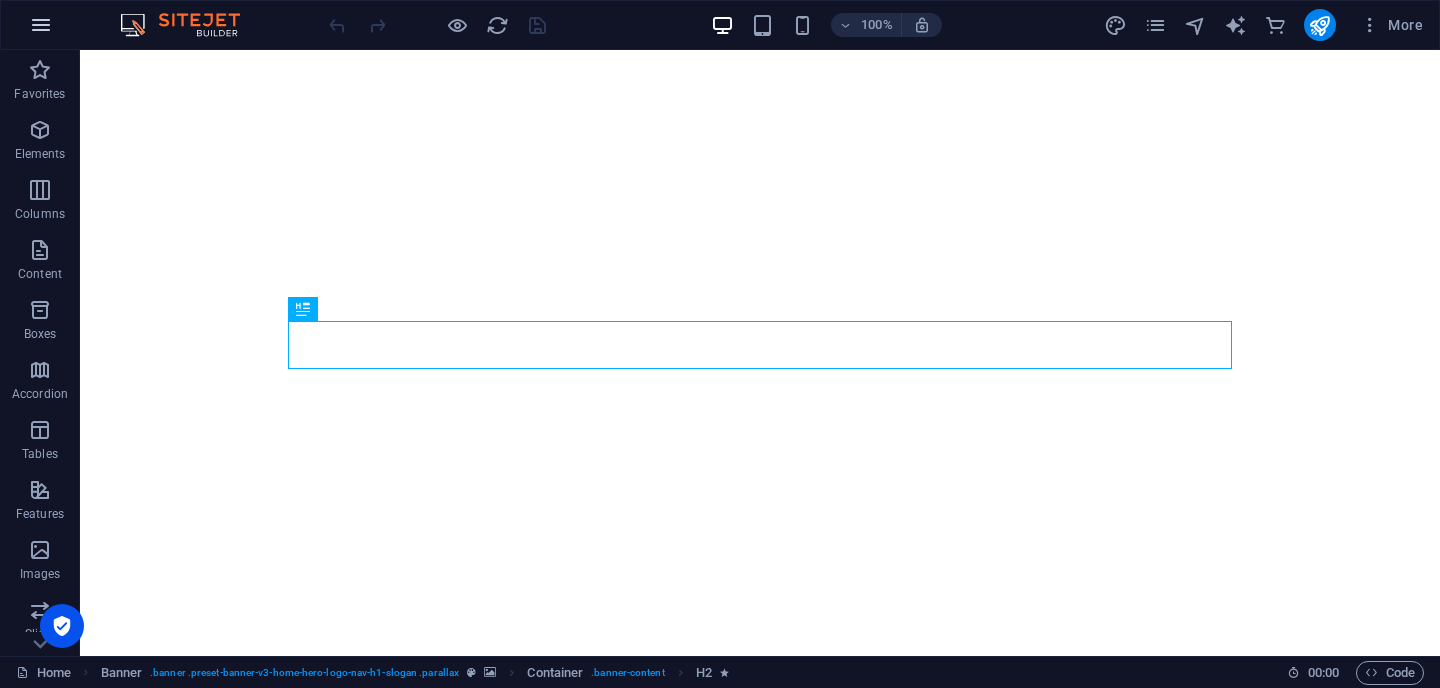 click at bounding box center [41, 25] 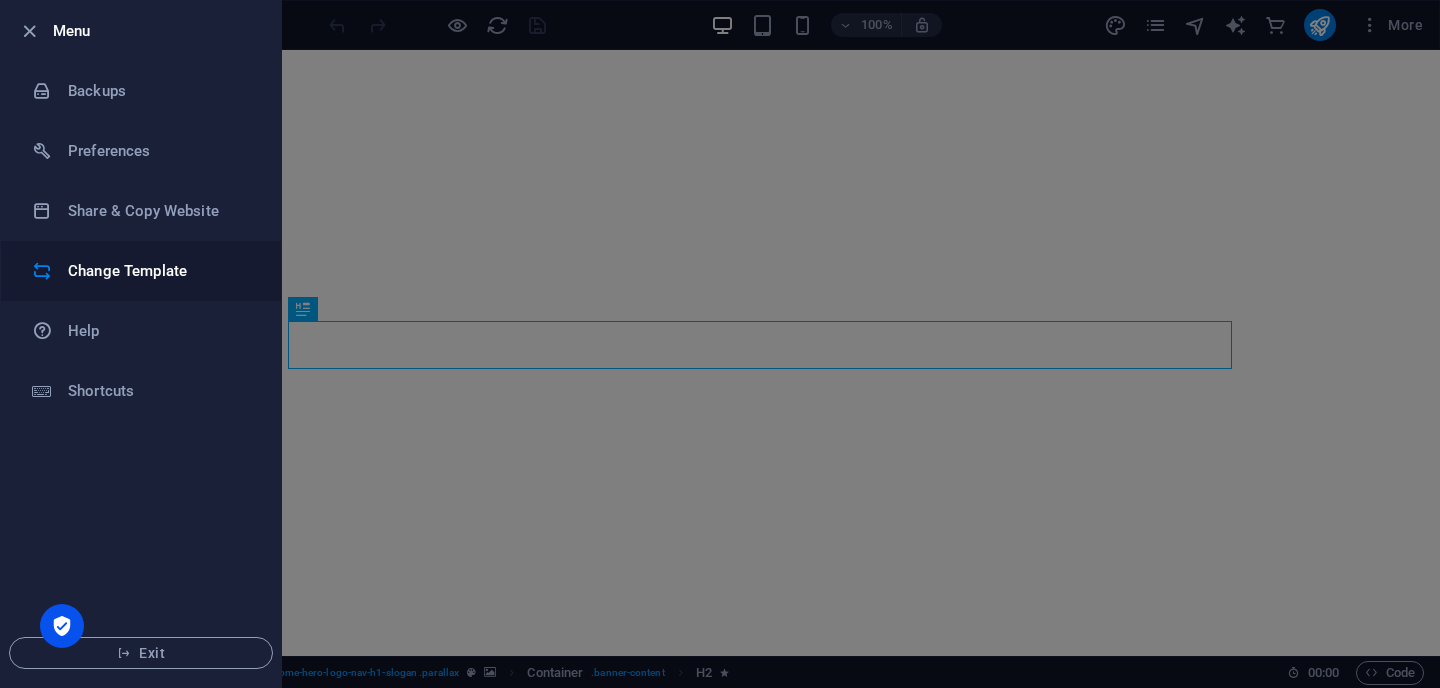 click on "Change Template" at bounding box center [160, 271] 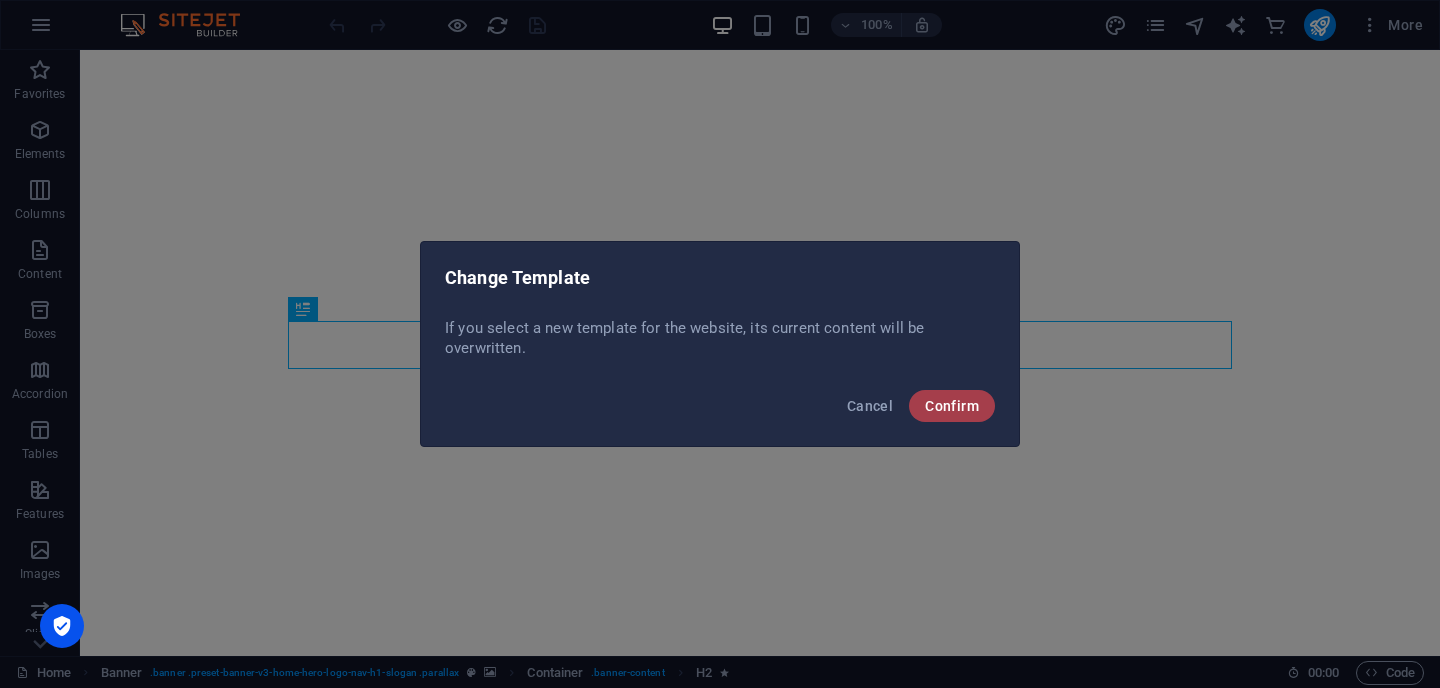 click on "Confirm" at bounding box center [952, 406] 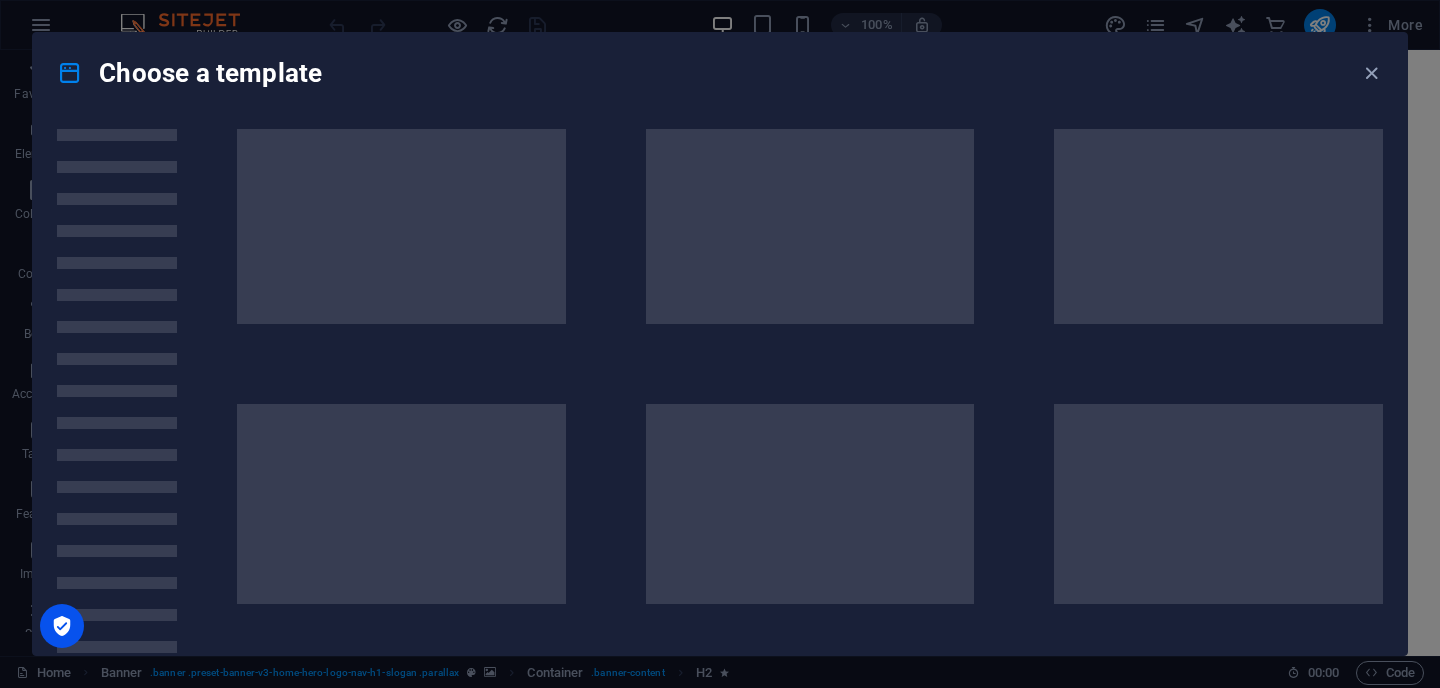 scroll, scrollTop: 6, scrollLeft: 0, axis: vertical 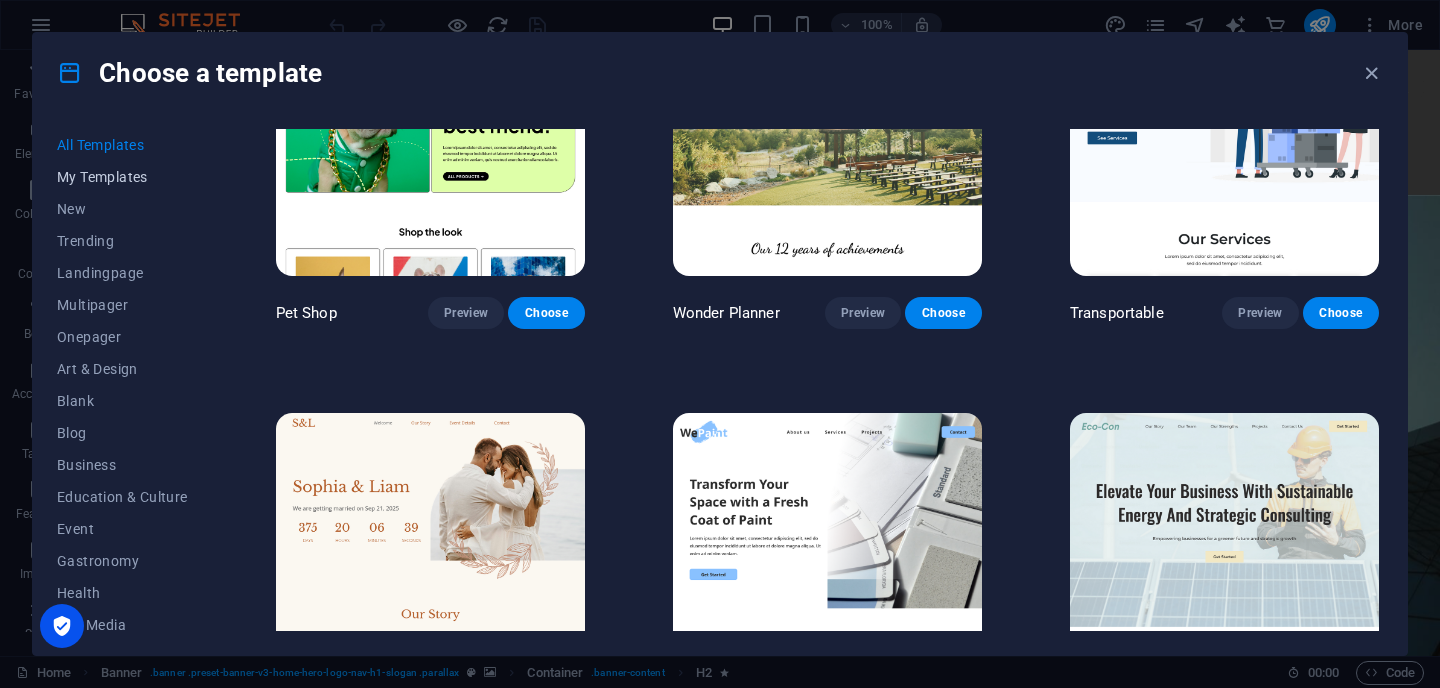 click on "My Templates" at bounding box center (122, 177) 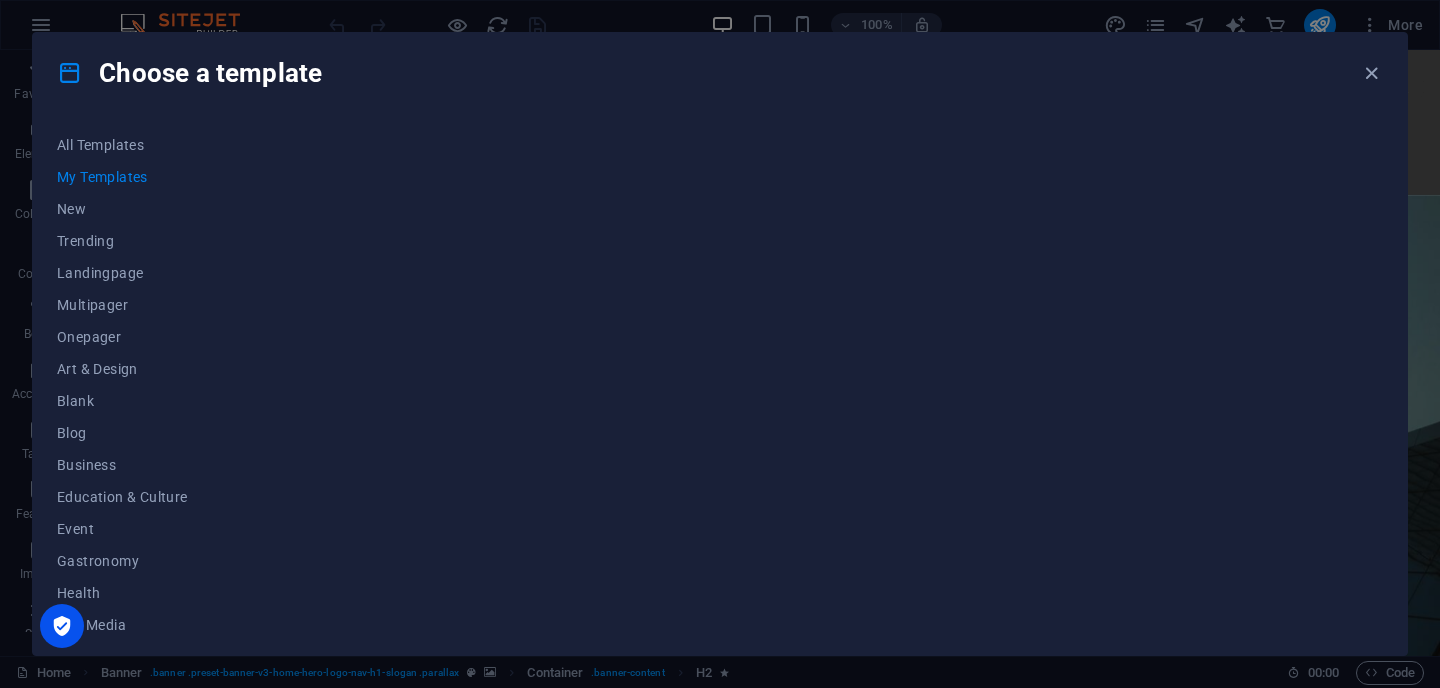 scroll, scrollTop: 4, scrollLeft: 0, axis: vertical 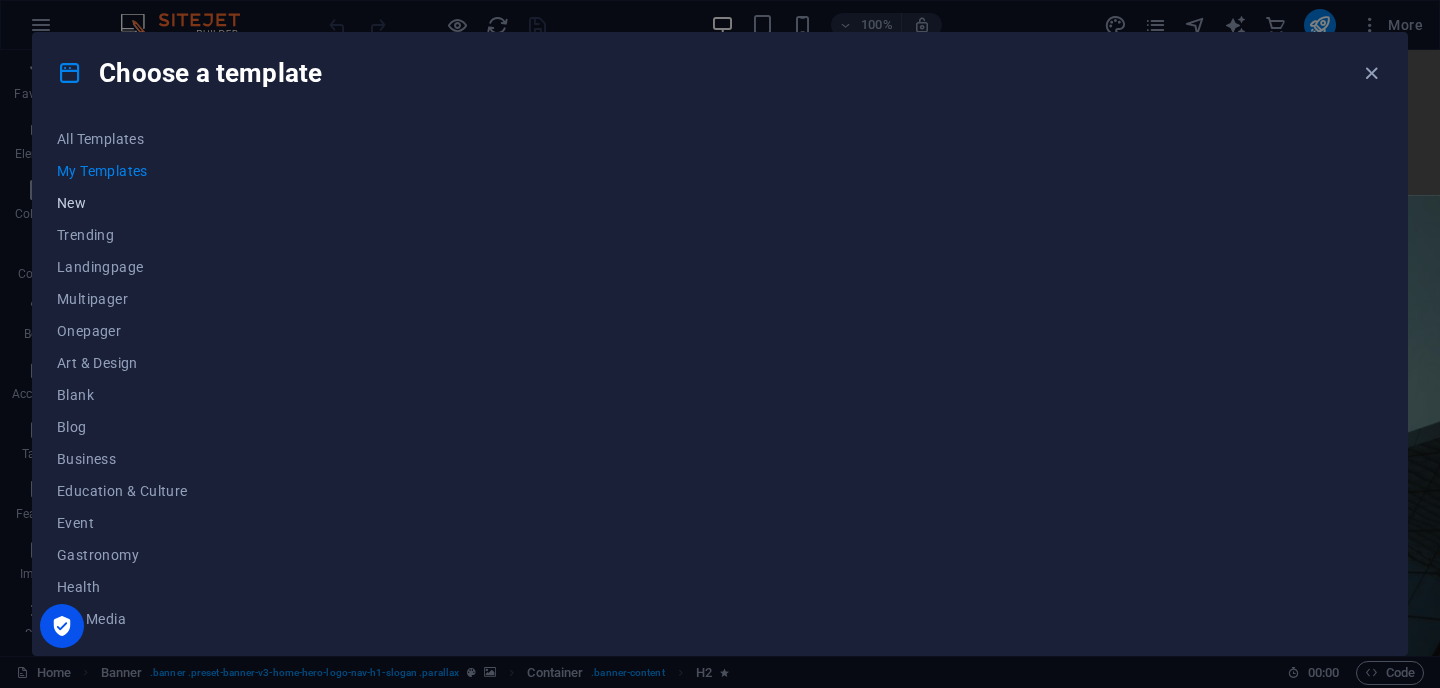 click on "New" at bounding box center (122, 203) 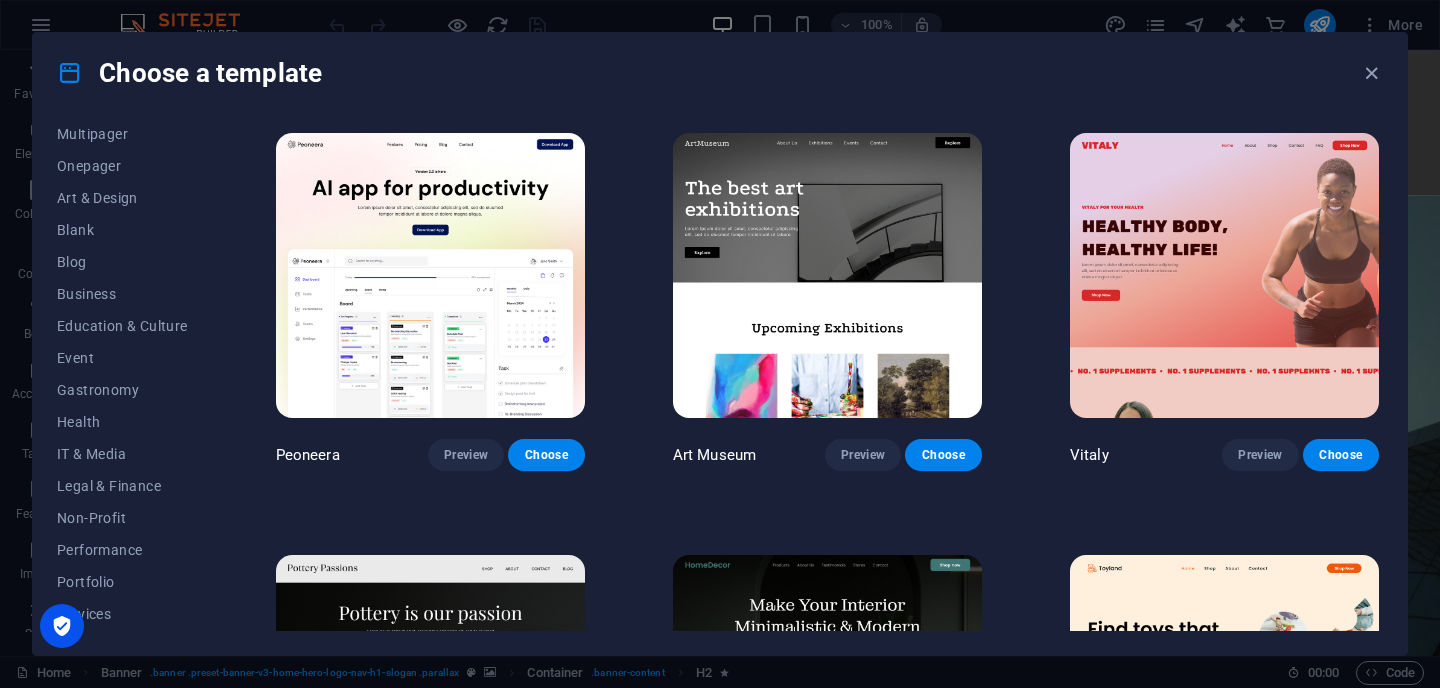 scroll, scrollTop: 330, scrollLeft: 0, axis: vertical 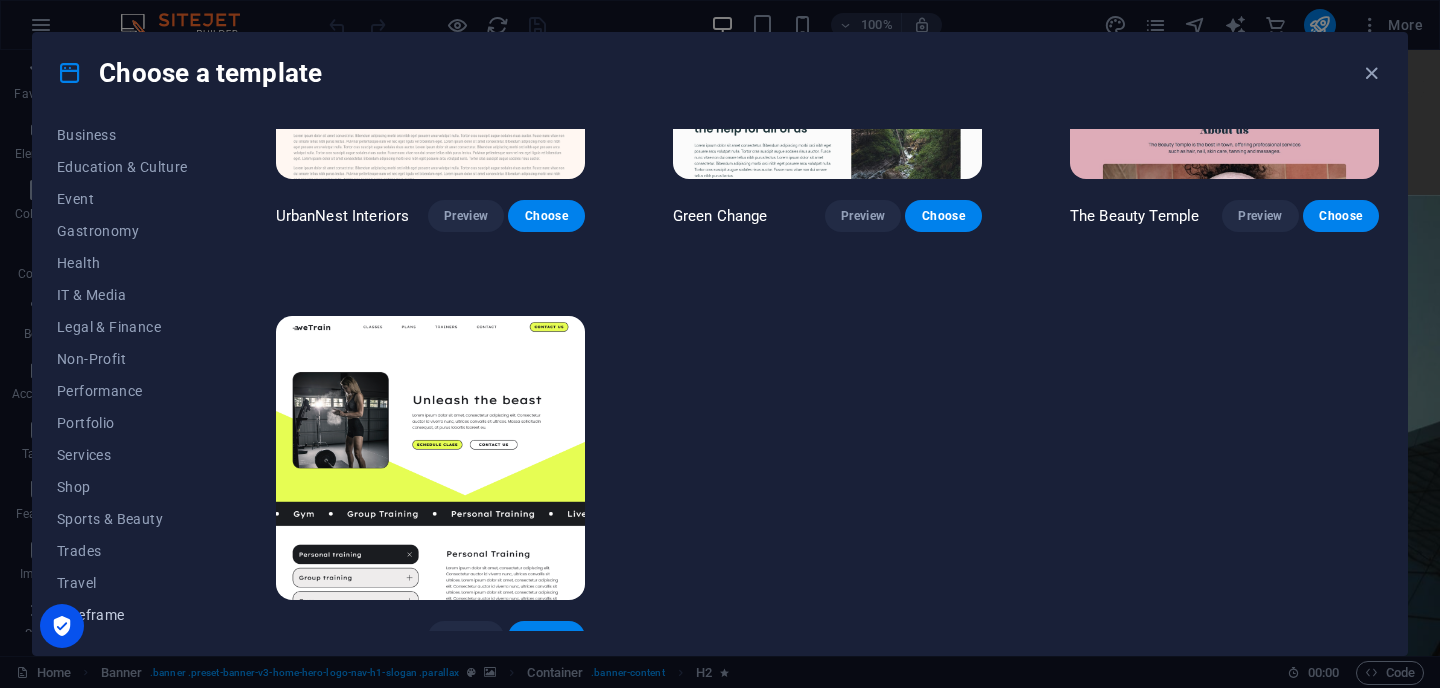 click on "Wireframe" at bounding box center (122, 615) 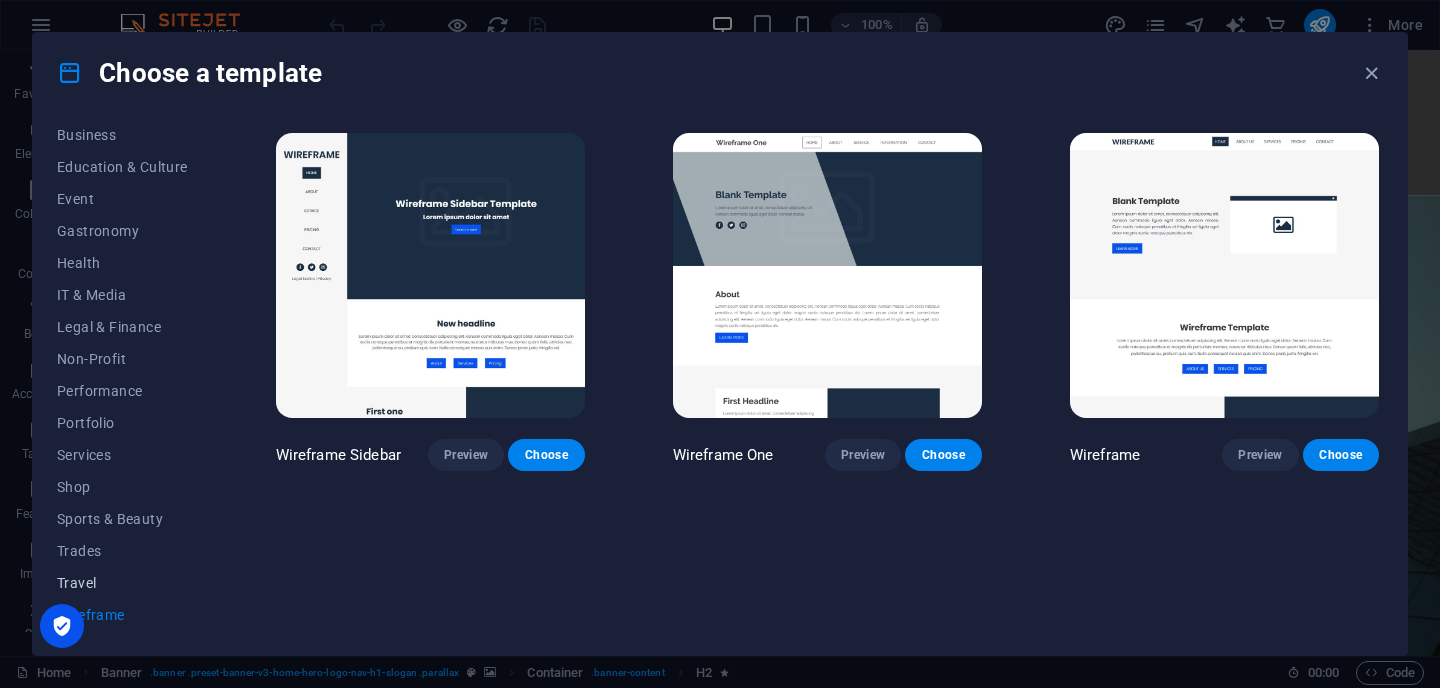 click on "Travel" at bounding box center (122, 583) 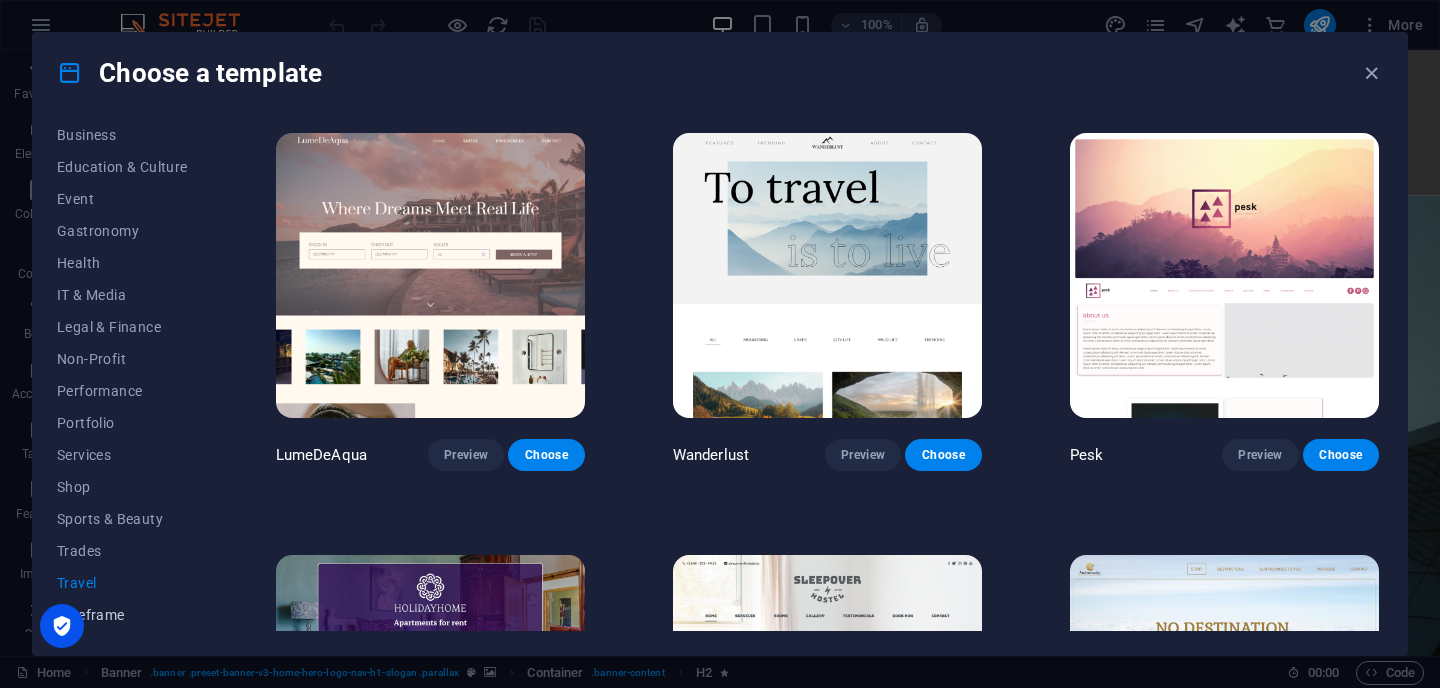click on "Wireframe" at bounding box center (122, 615) 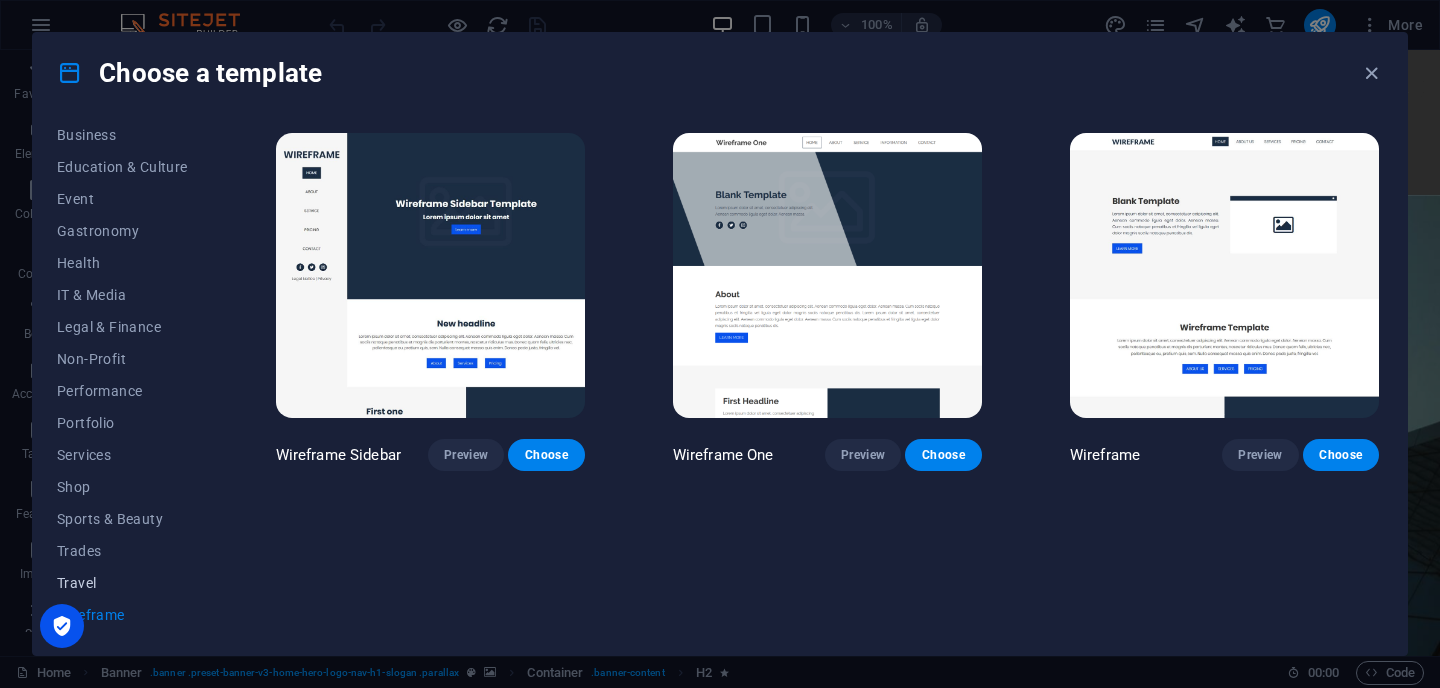 click on "Travel" at bounding box center [122, 583] 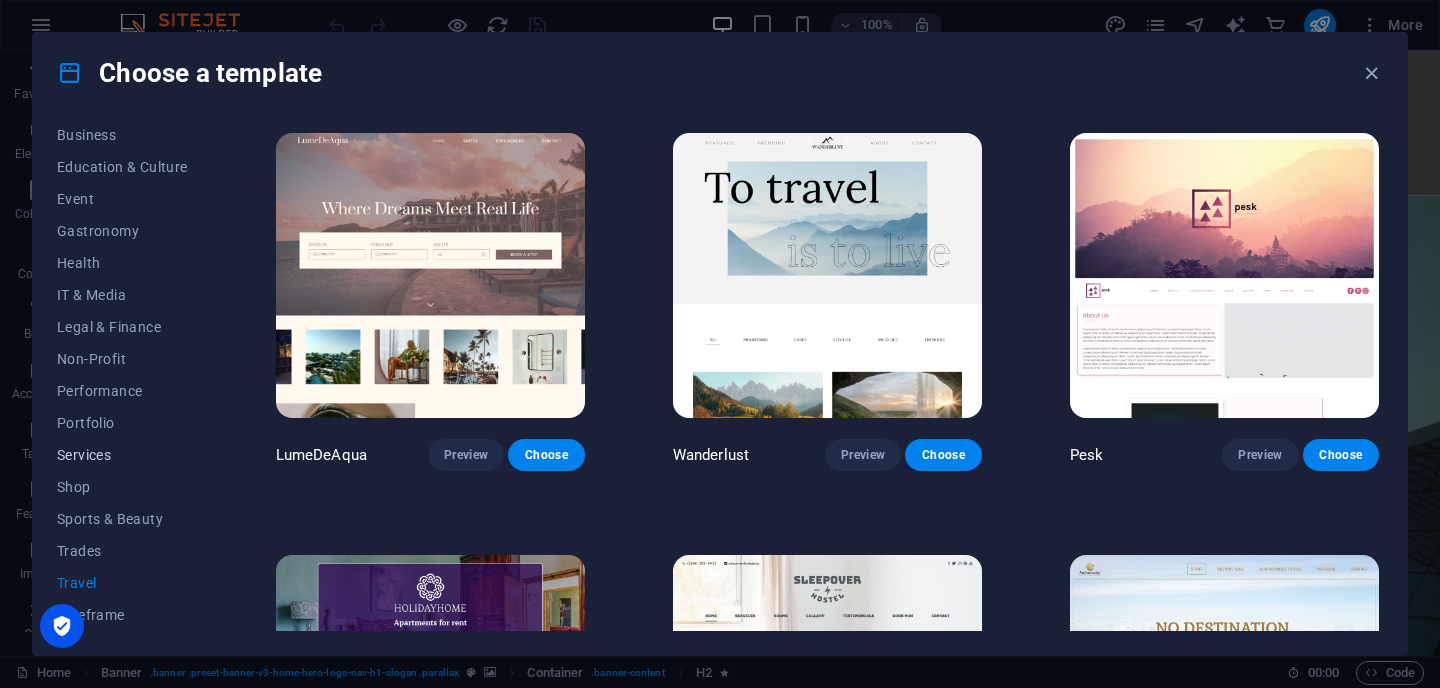 click on "Services" at bounding box center [122, 455] 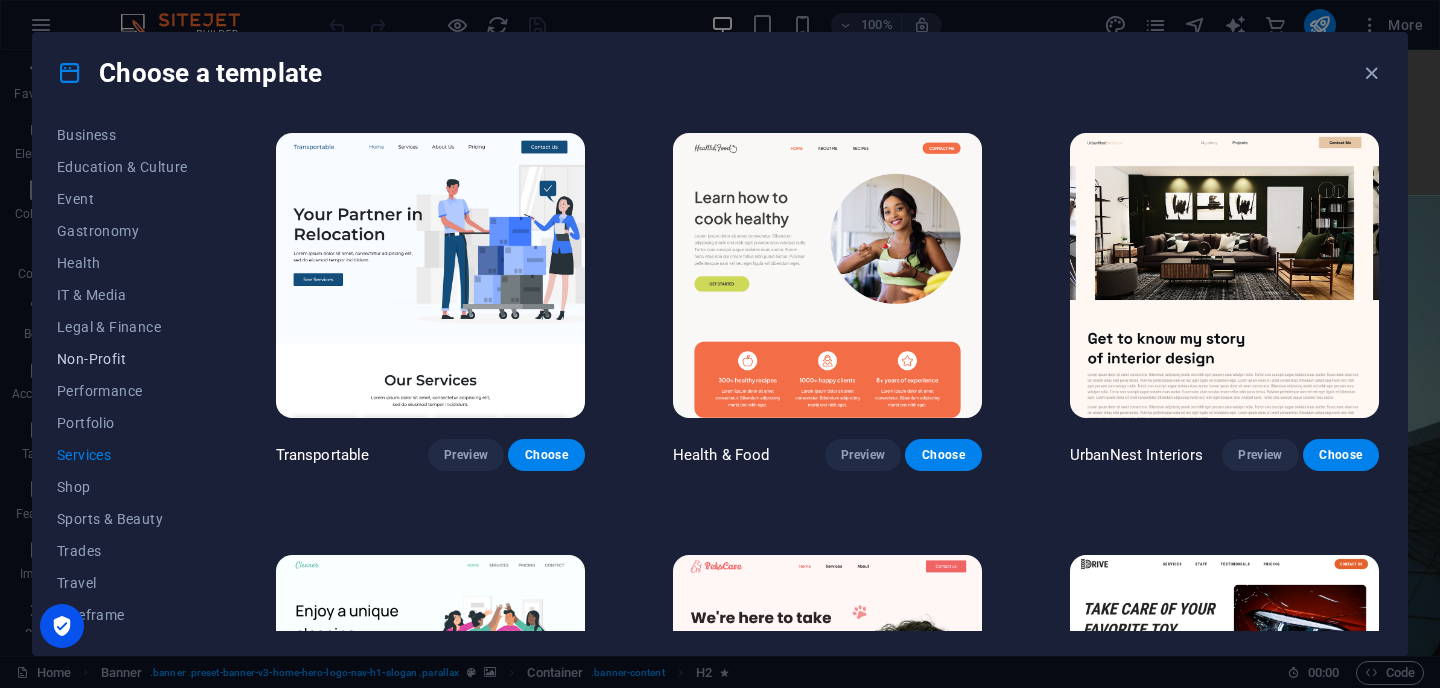 click on "Non-Profit" at bounding box center [122, 359] 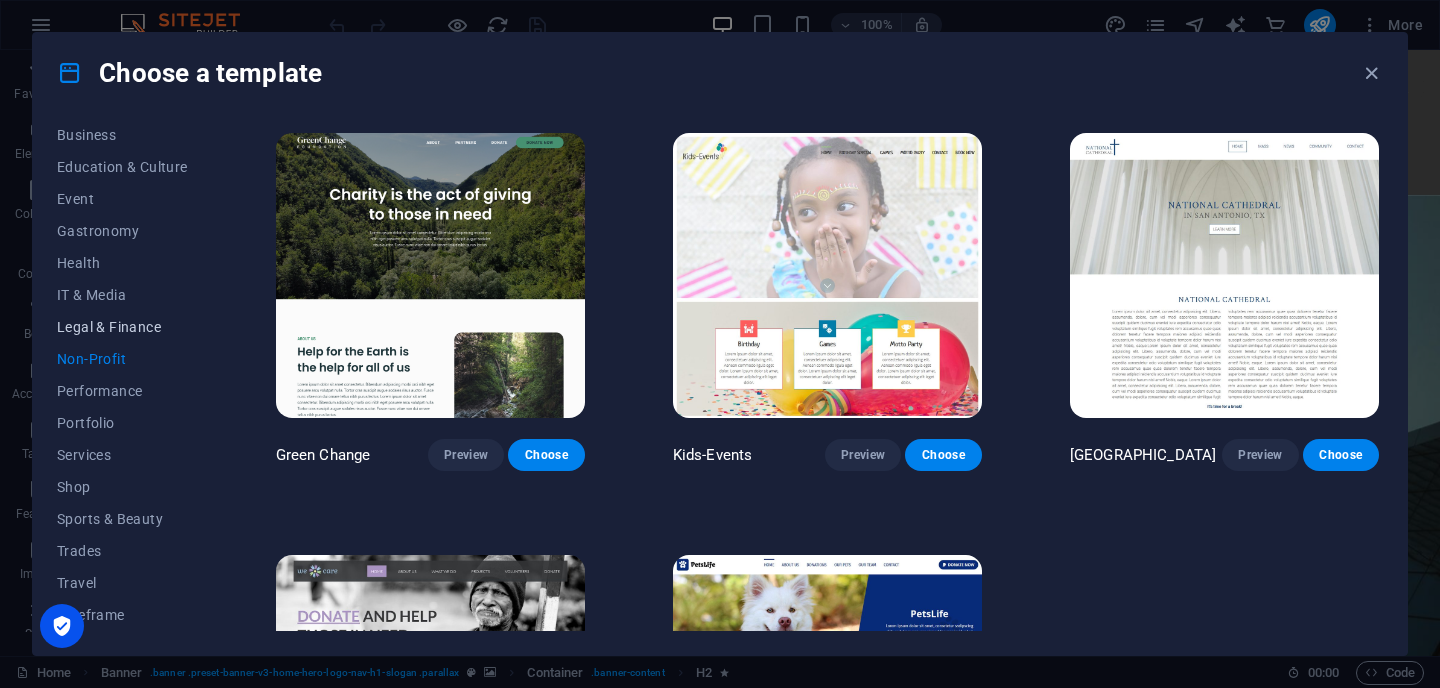 click on "Legal & Finance" at bounding box center (122, 327) 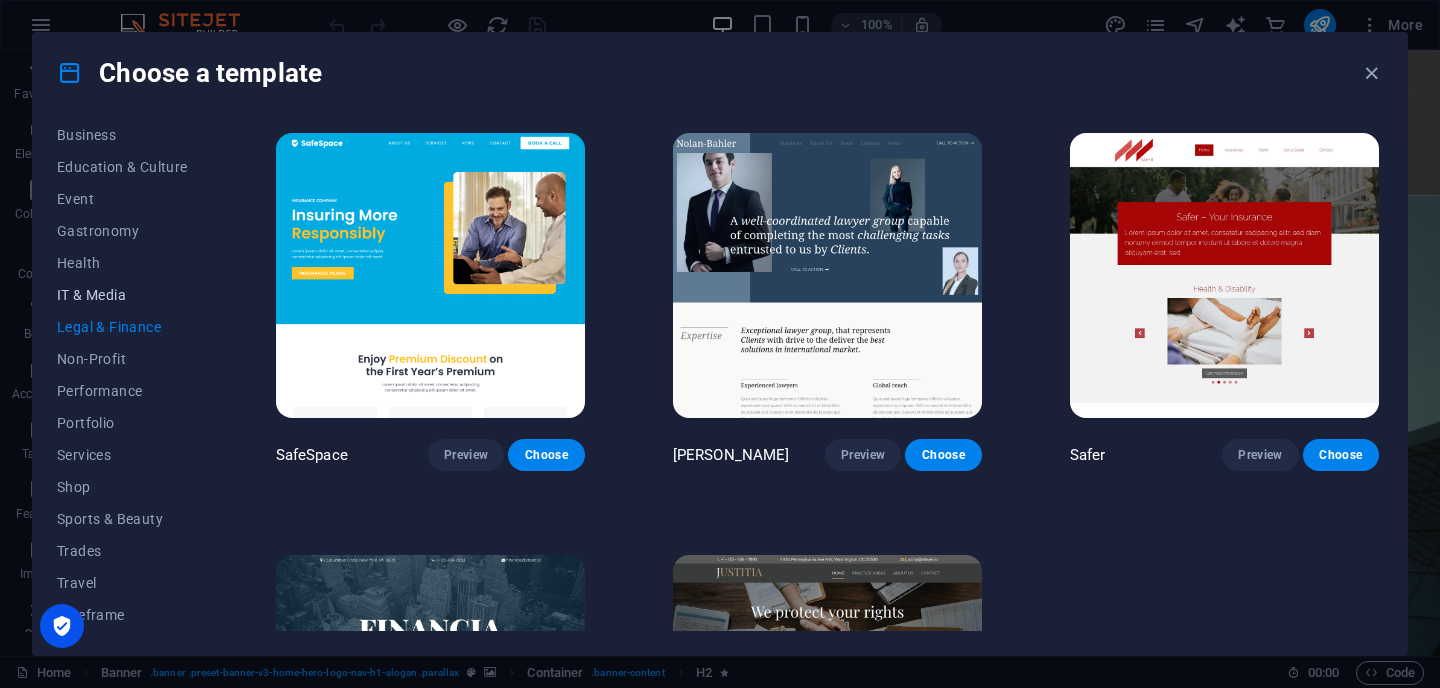 click on "IT & Media" at bounding box center (122, 295) 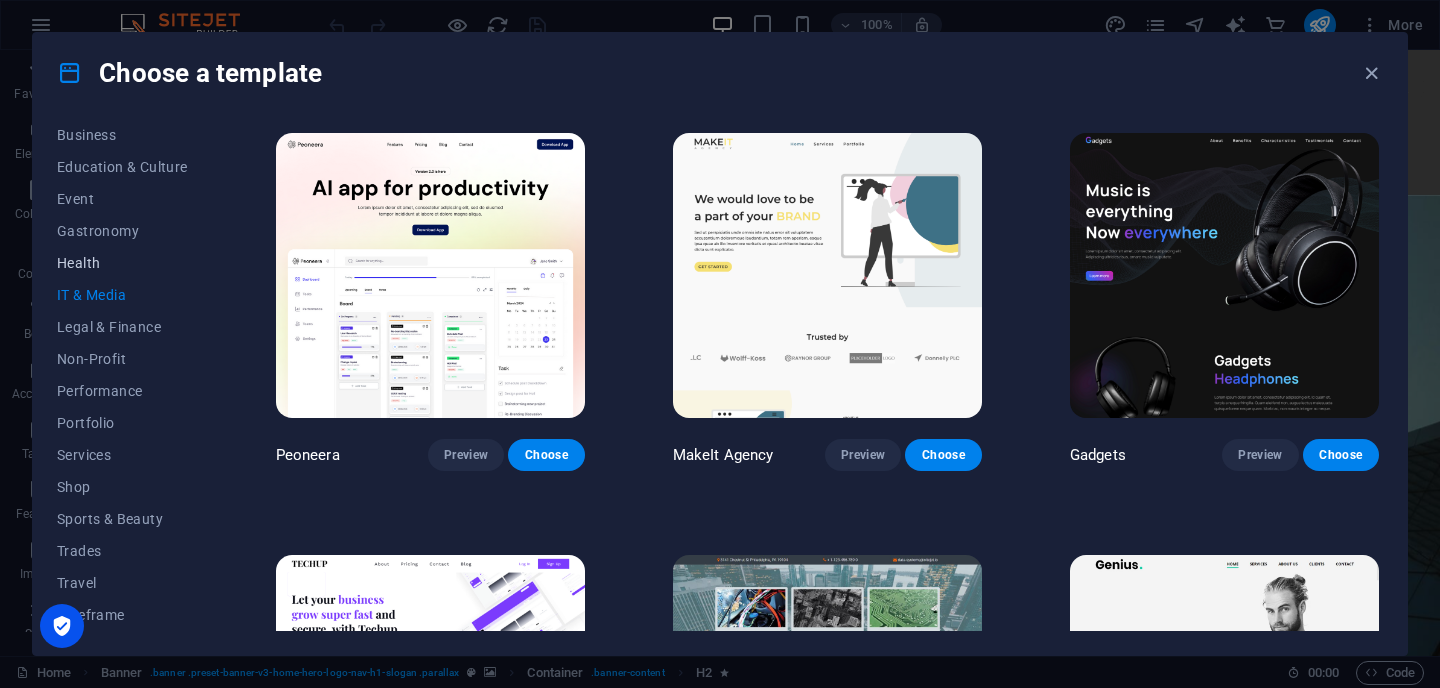 click on "Health" at bounding box center (122, 263) 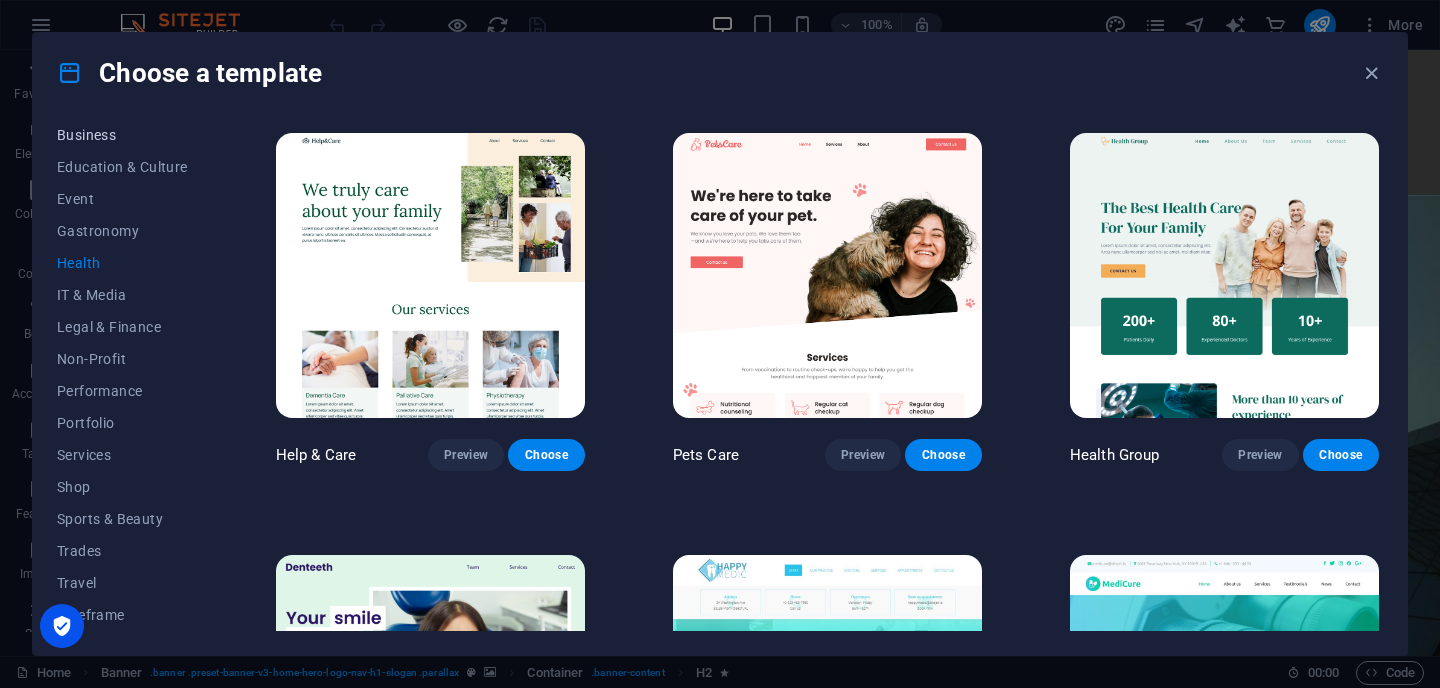 click on "Business" at bounding box center (122, 135) 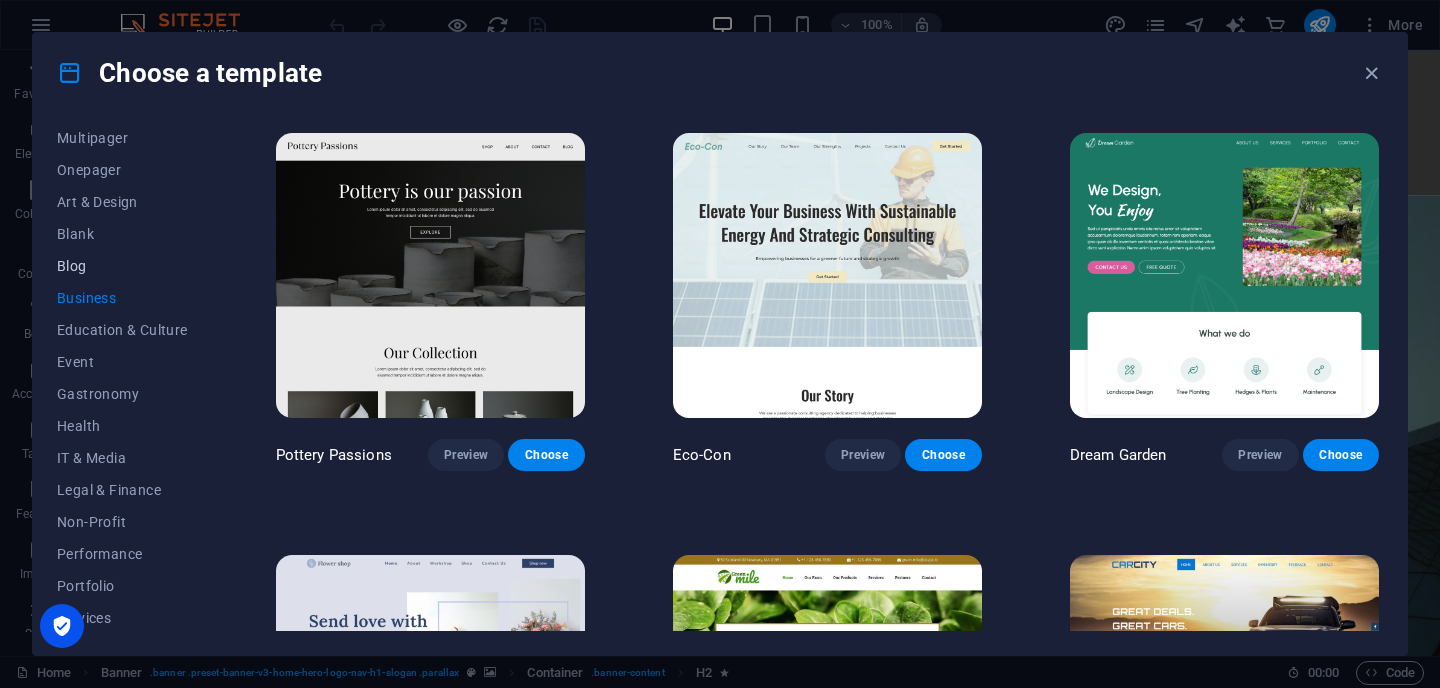 scroll, scrollTop: 0, scrollLeft: 0, axis: both 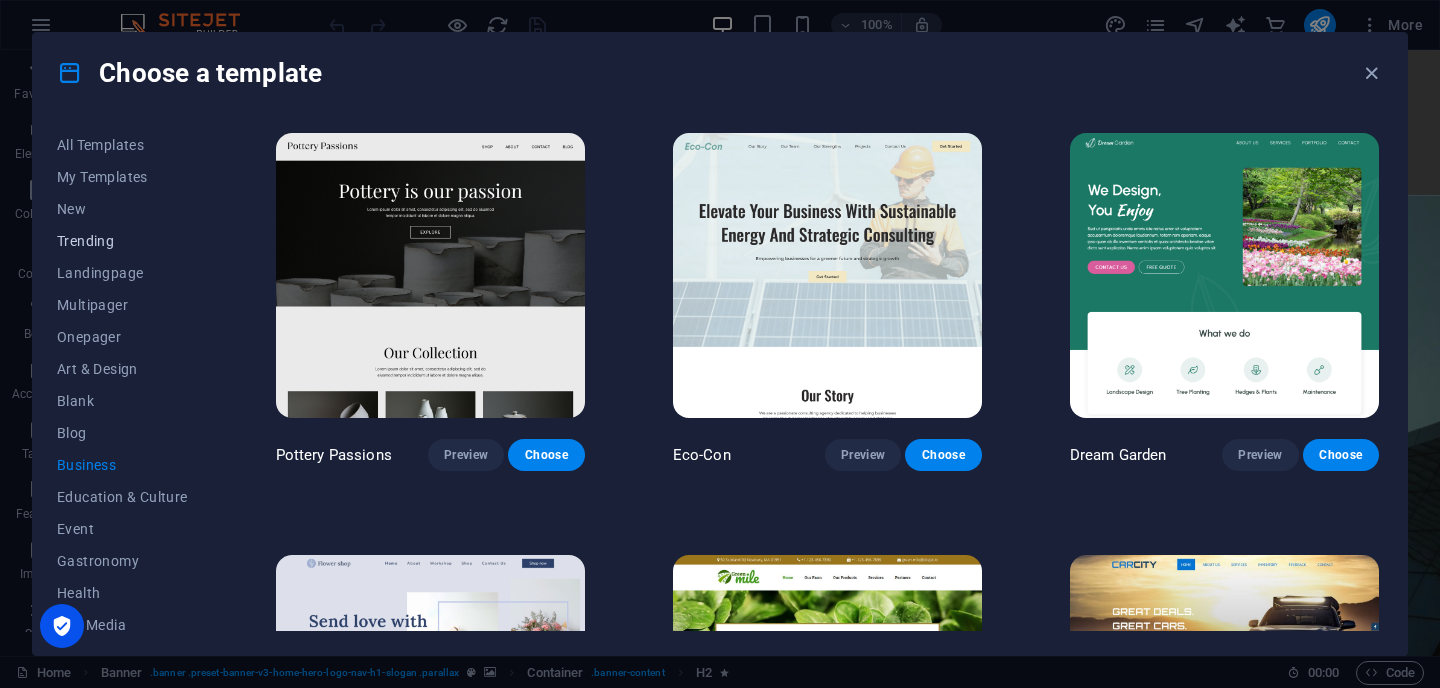 click on "Trending" at bounding box center (122, 241) 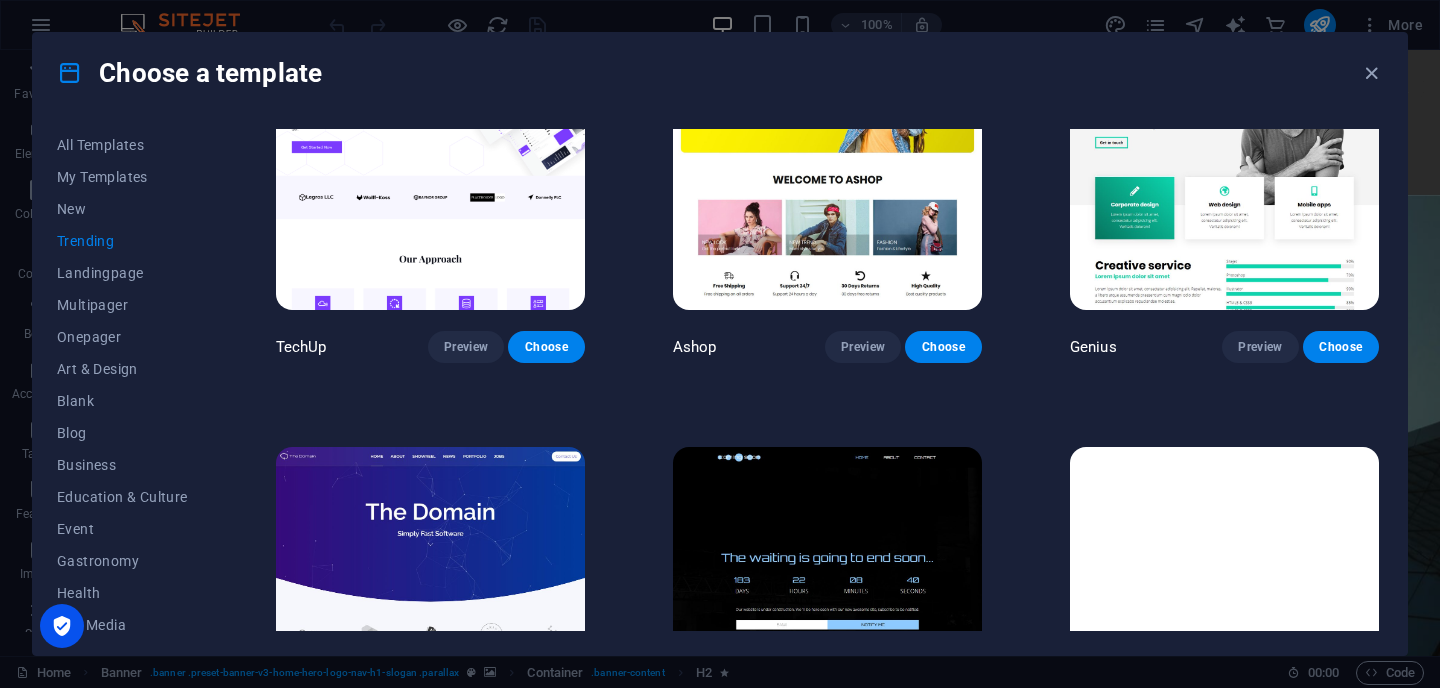scroll, scrollTop: 1932, scrollLeft: 0, axis: vertical 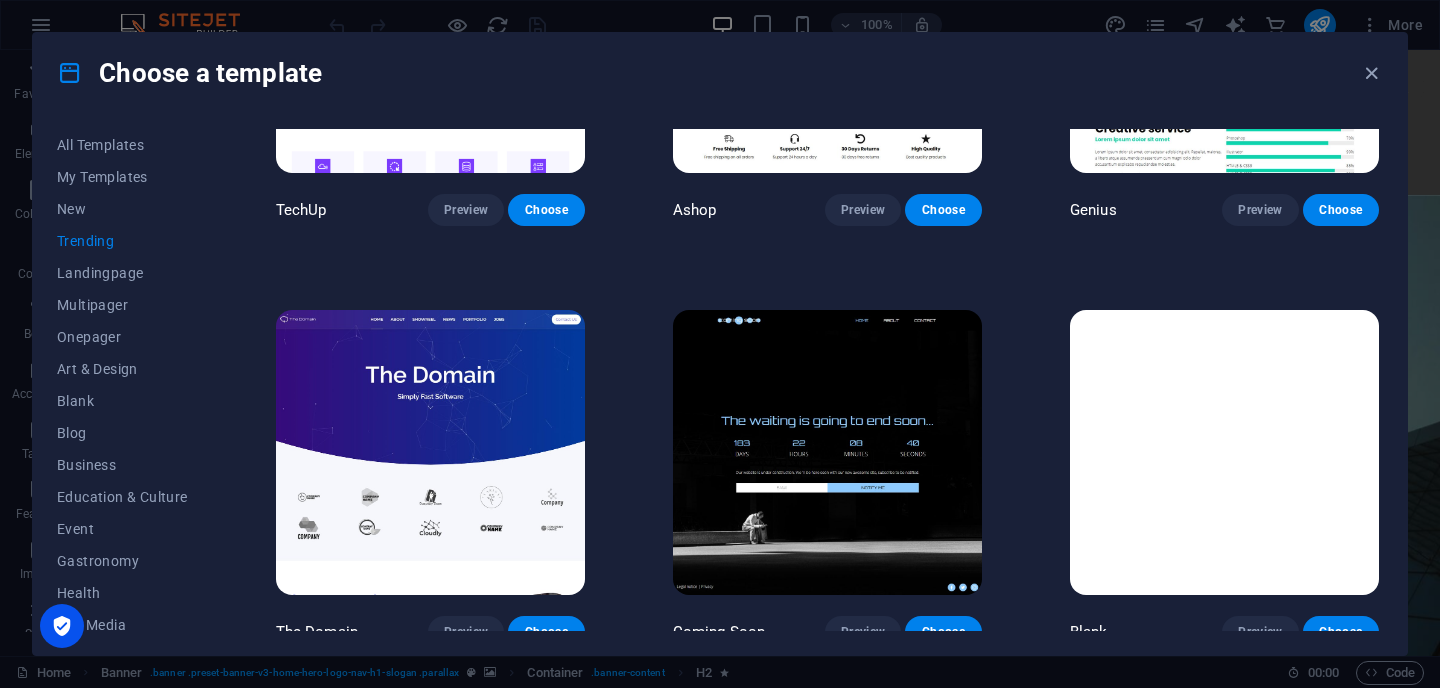 click at bounding box center (827, 452) 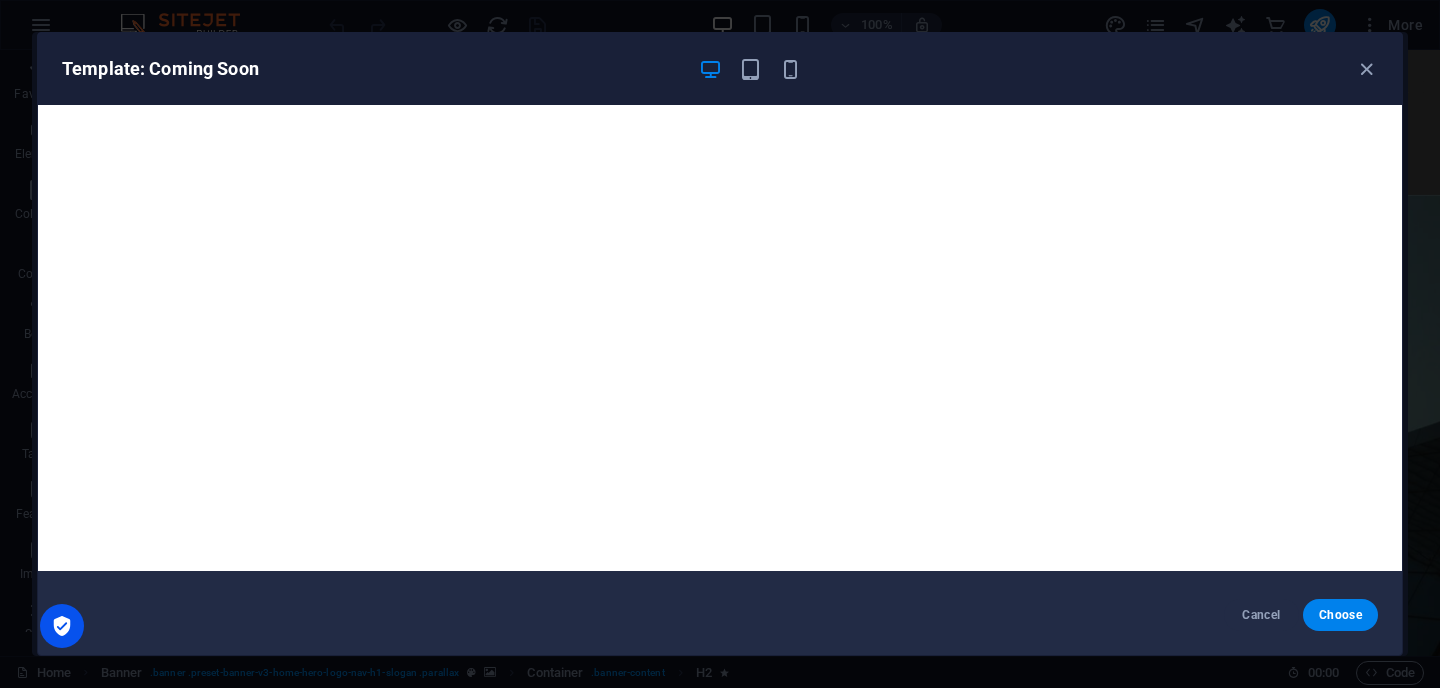 scroll, scrollTop: 0, scrollLeft: 0, axis: both 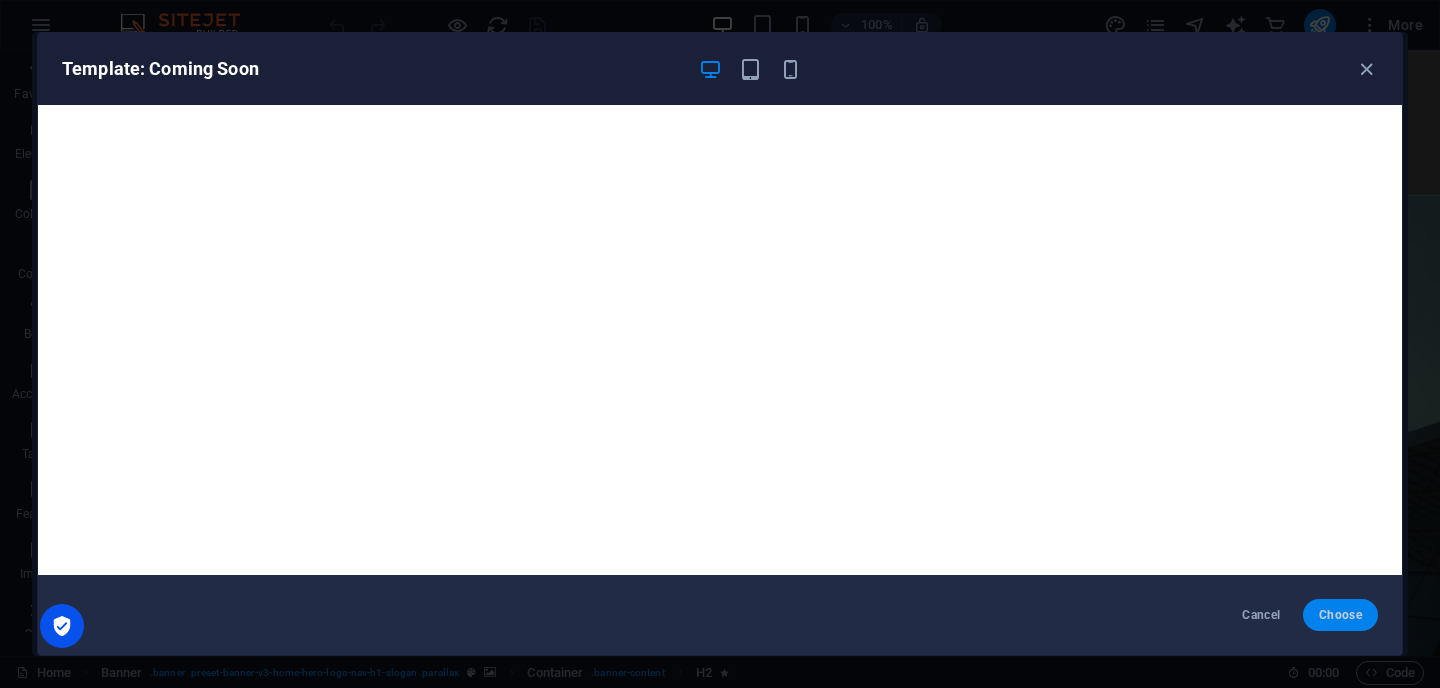 click on "Choose" at bounding box center (1340, 615) 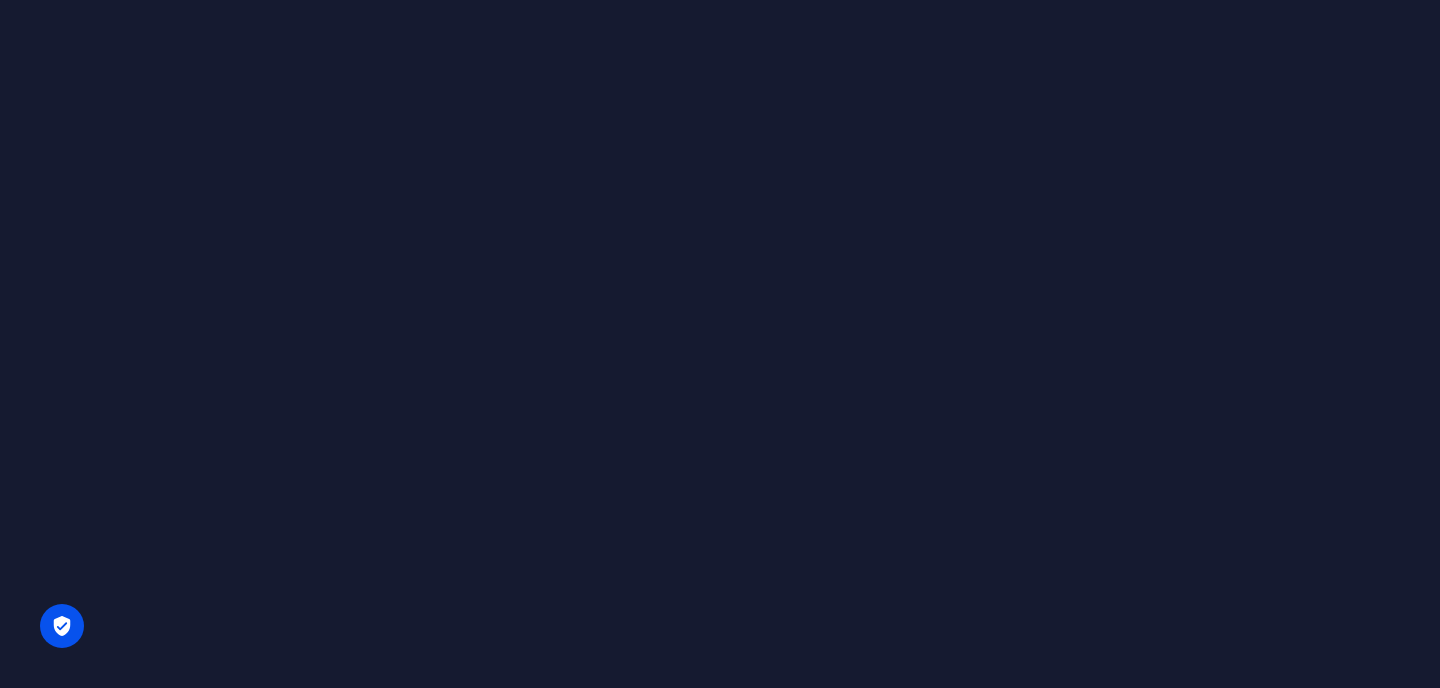 scroll, scrollTop: 0, scrollLeft: 0, axis: both 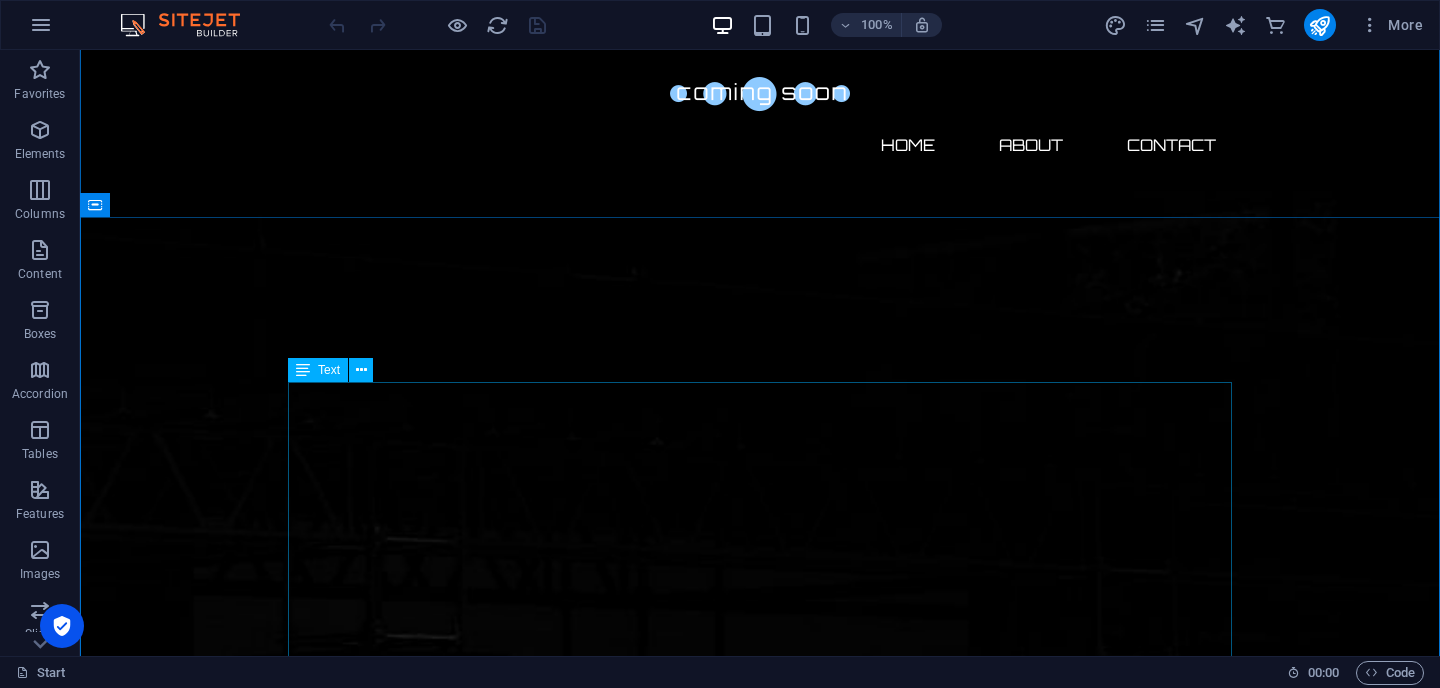 click on "Lorem ipsum dolor sit amet, consetetur sadipscing elitr, sed diam nonumy eirmod tempor invidunt ut labore et dolore magna aliquyam erat, sed diam voluptua. At vero eos et accusam et [PERSON_NAME] duo [PERSON_NAME] et ea rebum. Stet clita kasd gubergren, no sea takimata sanctus est Lorem ipsum dolor sit amet. Lorem ipsum dolor sit amet, consetetur sadipscing elitr, sed diam nonumy eirmod tempor invidunt ut labore et dolore magna aliquyam erat, sed diam voluptua. At vero eos et accusam et [PERSON_NAME] duo [PERSON_NAME] et ea rebum. Stet clita kasd gubergren, no sea takimata sanctus est Lorem ipsum dolor sit amet. Lorem ipsum dolor sit amet, consetetur sadipscing elitr, sed diam nonumy eirmod tempor invidunt ut labore et dolore magna aliquyam erat, sed diam voluptua. At vero eos et accusam et [PERSON_NAME] duo [PERSON_NAME] et ea rebum. Stet clita kasd gubergren, no sea takimata sanctus est Lorem ipsum dolor sit amet." at bounding box center [760, 3100] 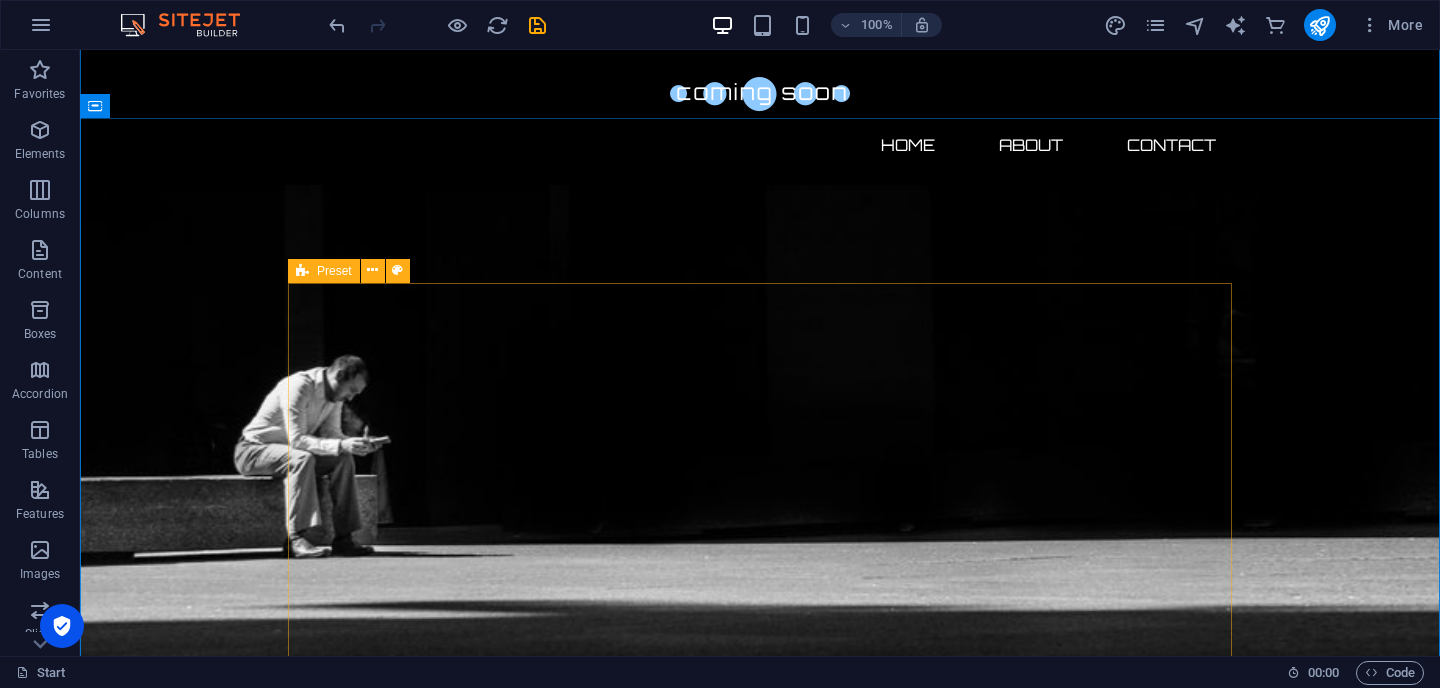 scroll, scrollTop: 941, scrollLeft: 0, axis: vertical 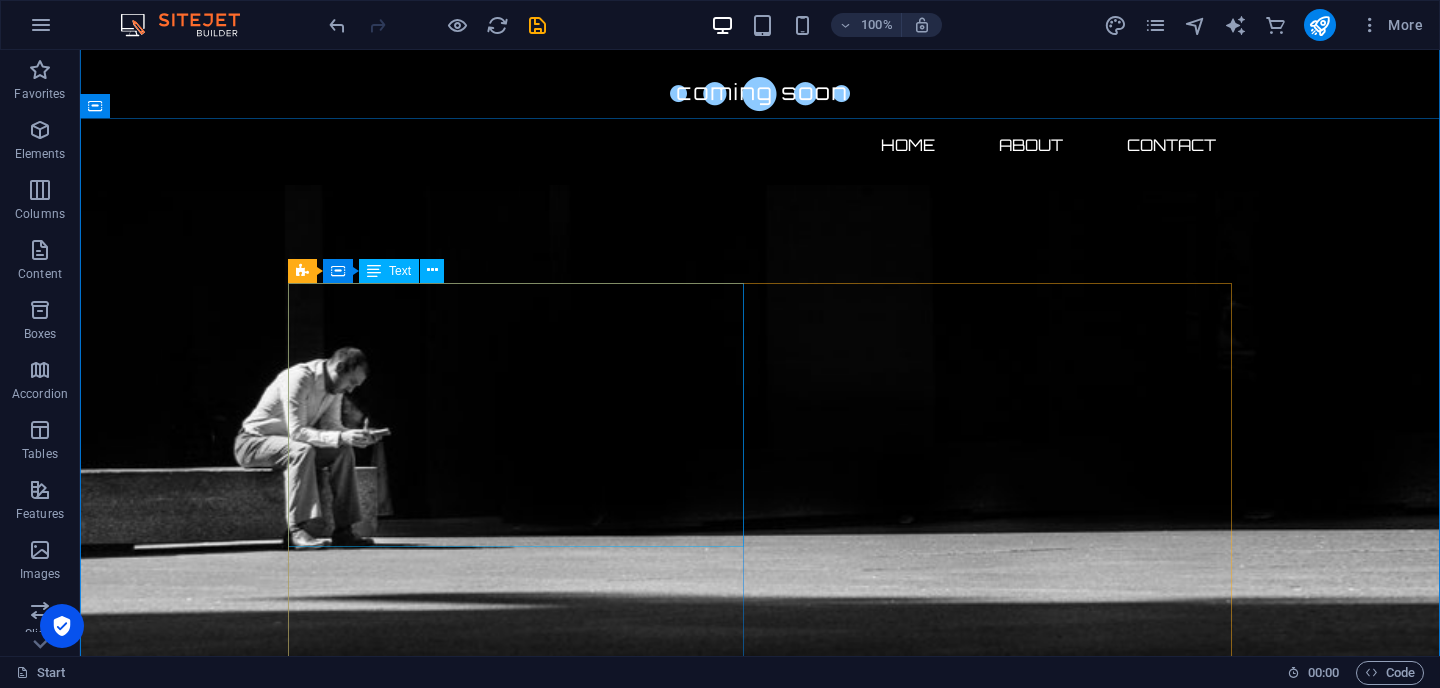 click on "Lorem ipsum dolor sit amet, consetetur sadipscing elitr, sed diam nonumy eirmod tempor invidunt ut labore et dolore magna aliquyam erat, sed diam voluptua. At vero eos et accusam et [PERSON_NAME] duo [PERSON_NAME] et ea rebum. Stet clita kasd gubergren, no sea takimata sanctus est Lorem ipsum dolor sit amet. Lorem ipsum dolor sit amet, consetetur sadipscing elitr, sed diam nonumy eirmod tempor invidunt ut labore et dolore magna aliquyam erat, sed diam voluptua. At vero eos et accusam et [PERSON_NAME] duo [PERSON_NAME] et ea rebum. Stet clita kasd gubergren, no sea takimata sanctus est Lorem ipsum dolor sit amet." at bounding box center [760, 2568] 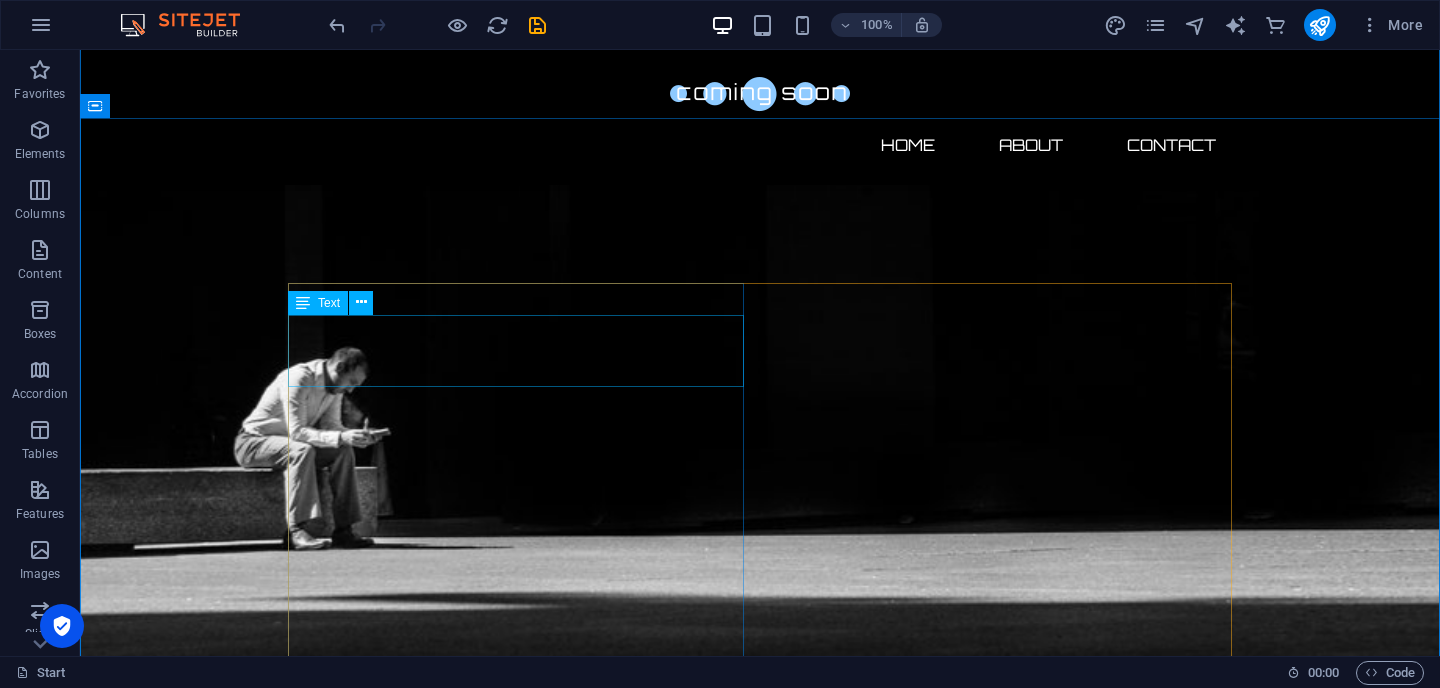 click on "Address :  [STREET_ADDRESS] Phone :  [PHONE_NUMBER] Email :  [EMAIL_ADDRESS][DOMAIN_NAME]" at bounding box center [760, 2564] 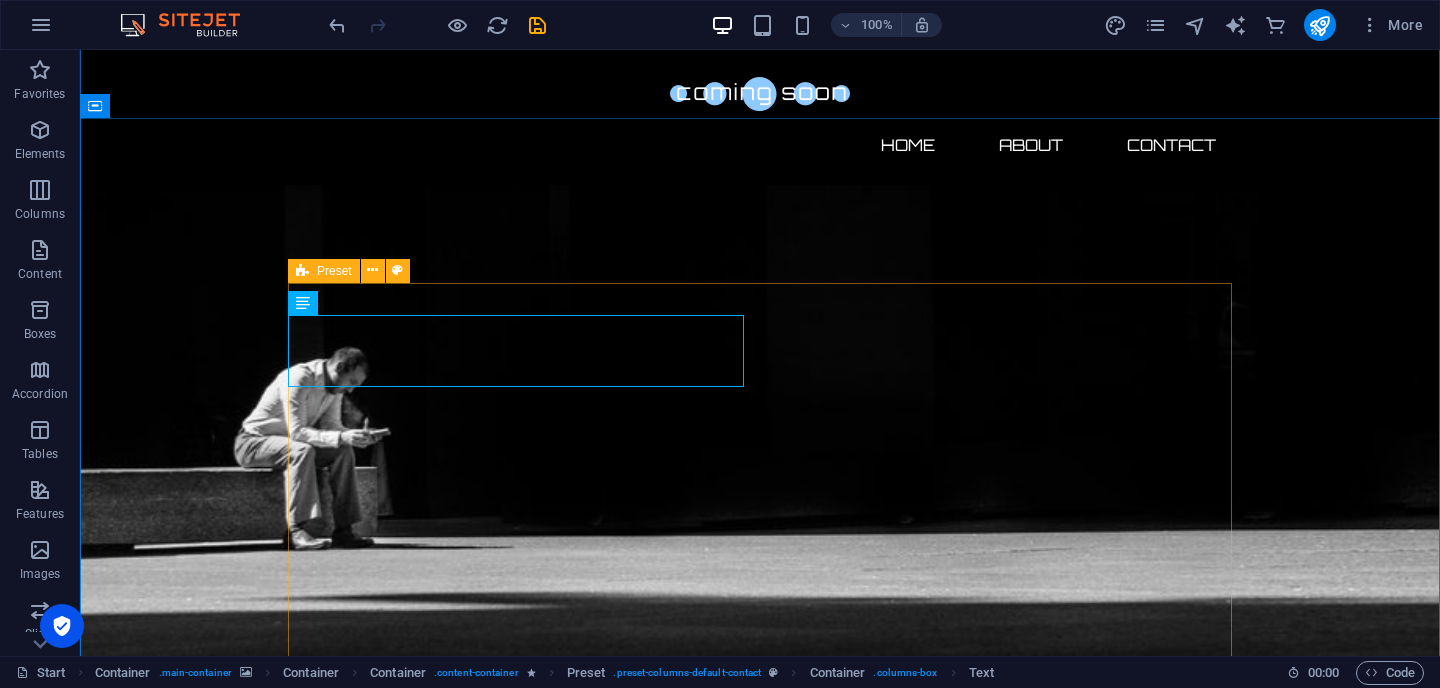 click on "Preset" at bounding box center (334, 271) 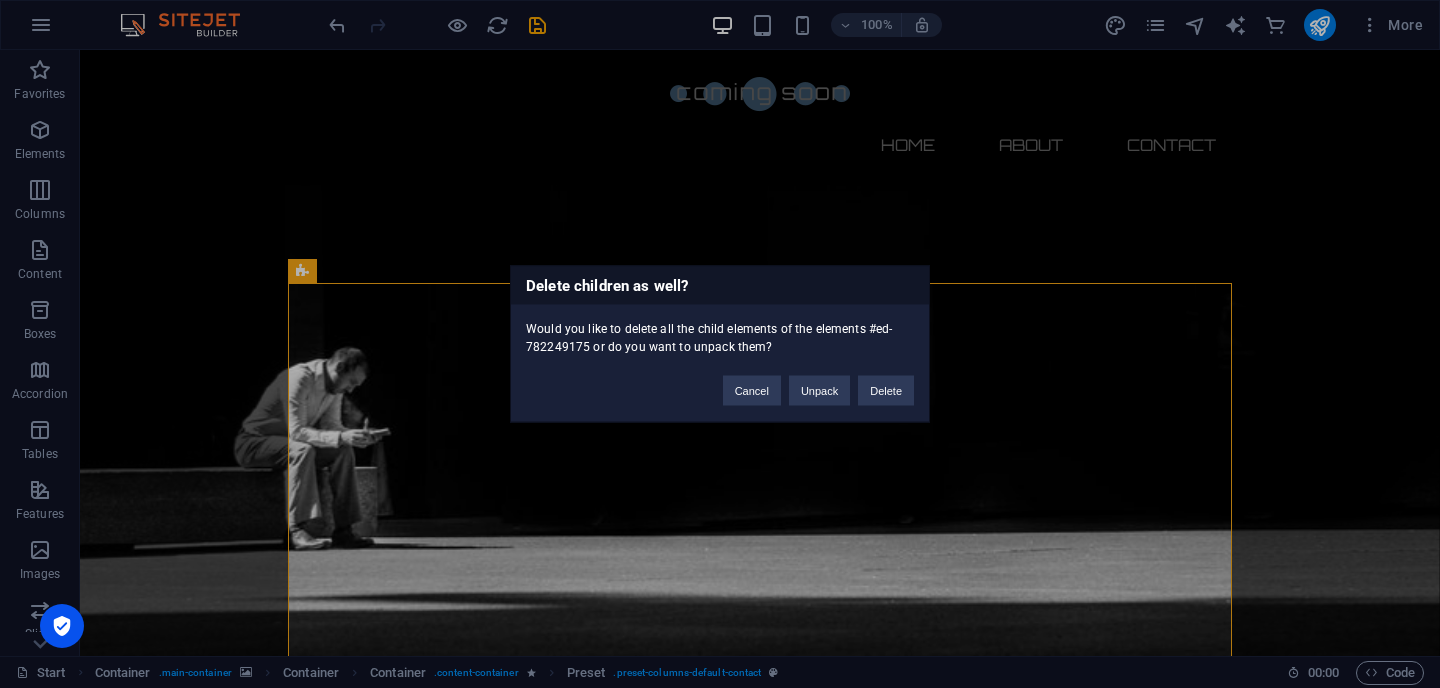 type 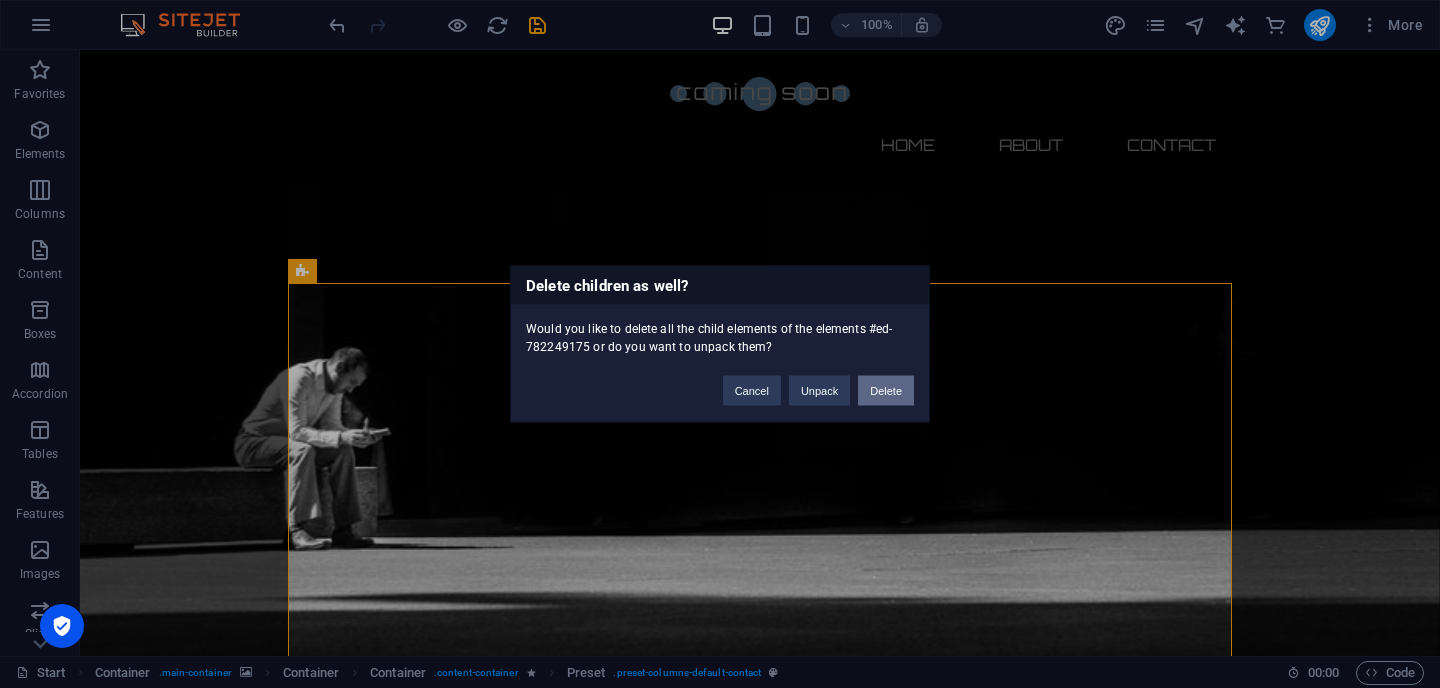 drag, startPoint x: 866, startPoint y: 392, endPoint x: 787, endPoint y: 342, distance: 93.49332 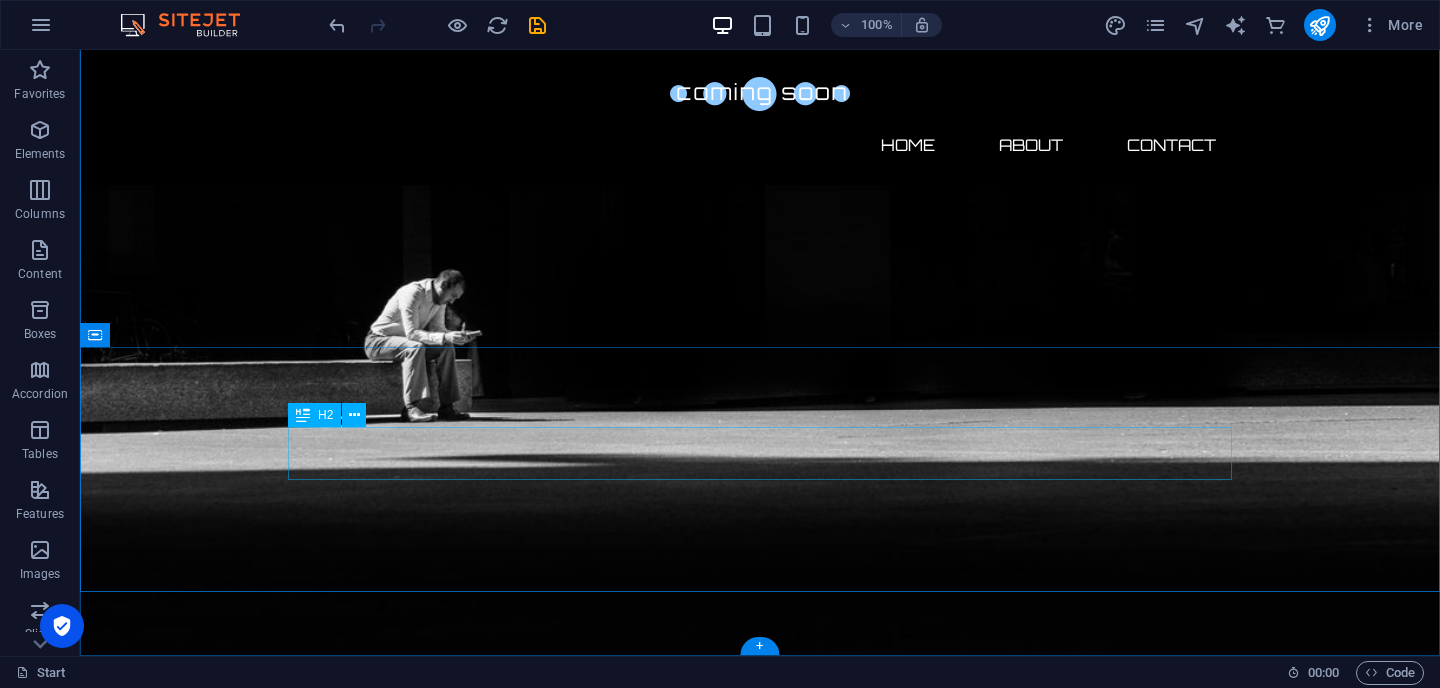 click on "Contact us" at bounding box center [760, 2233] 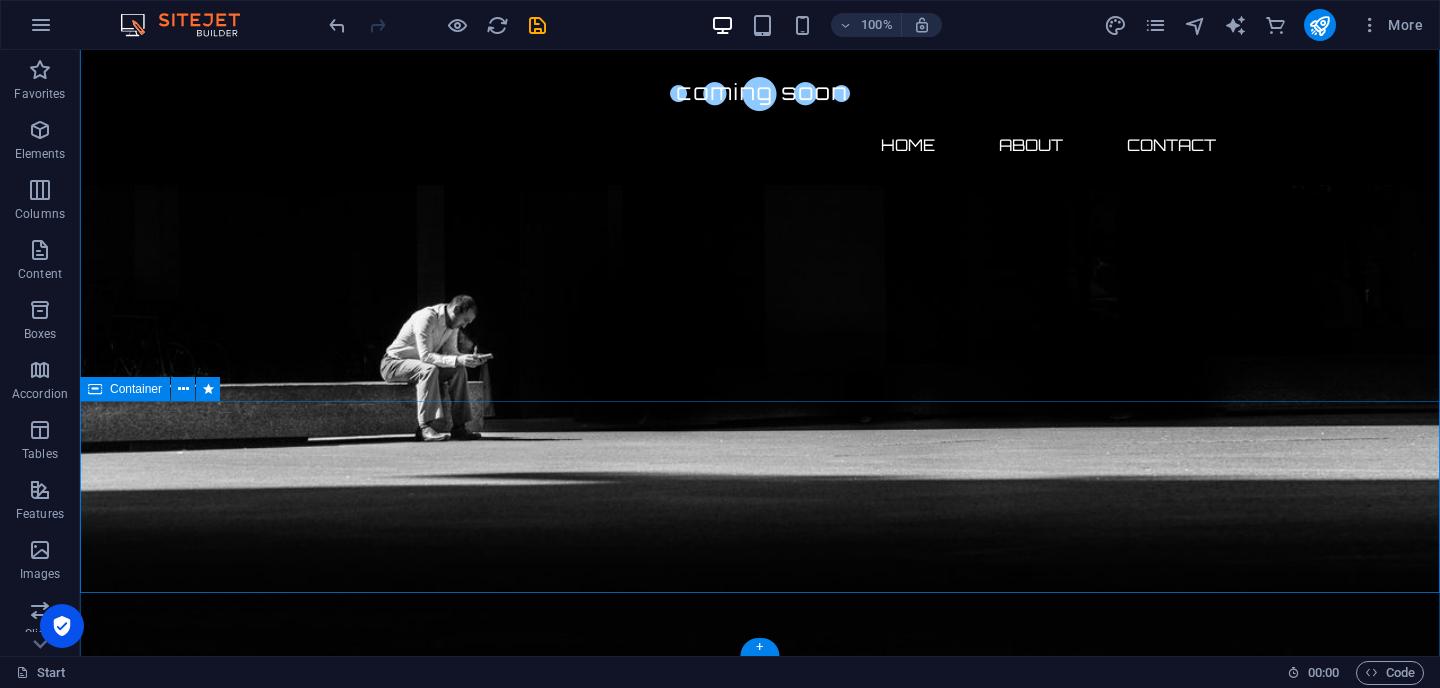 scroll, scrollTop: 647, scrollLeft: 0, axis: vertical 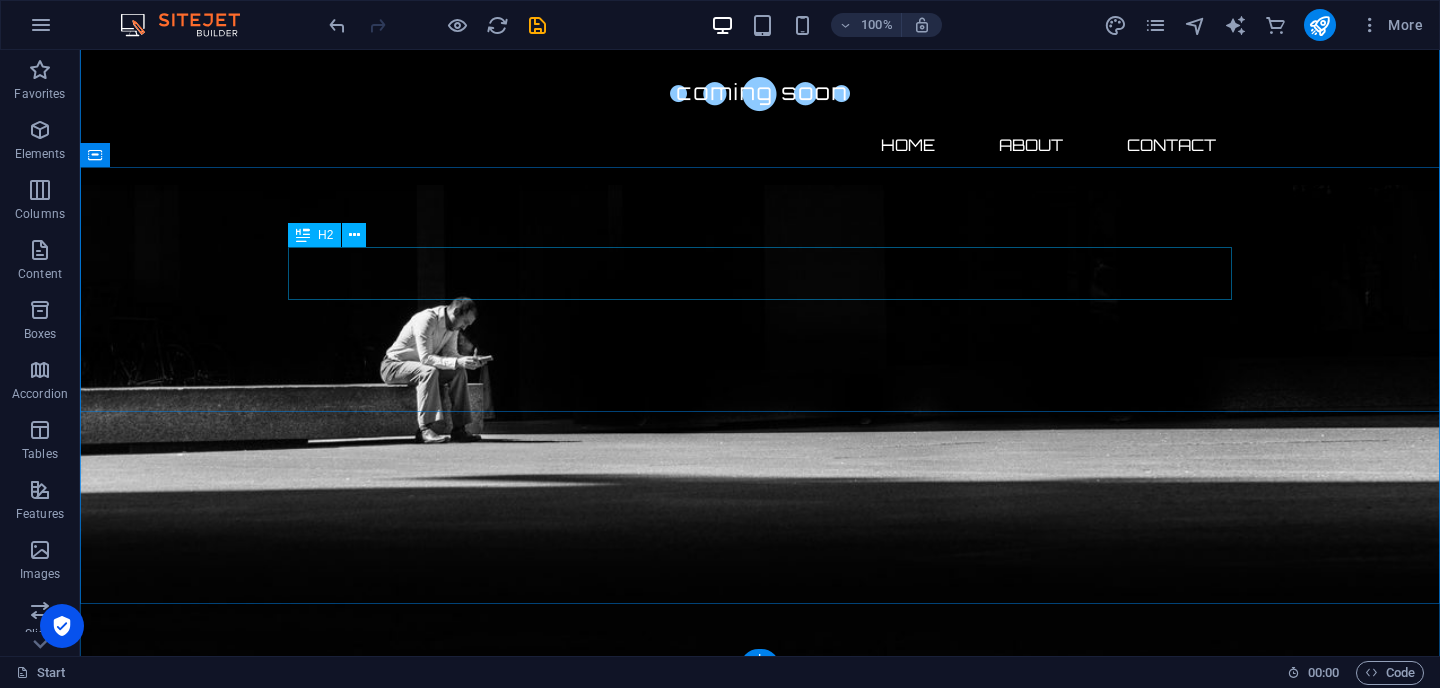click on "About us" at bounding box center [760, 2000] 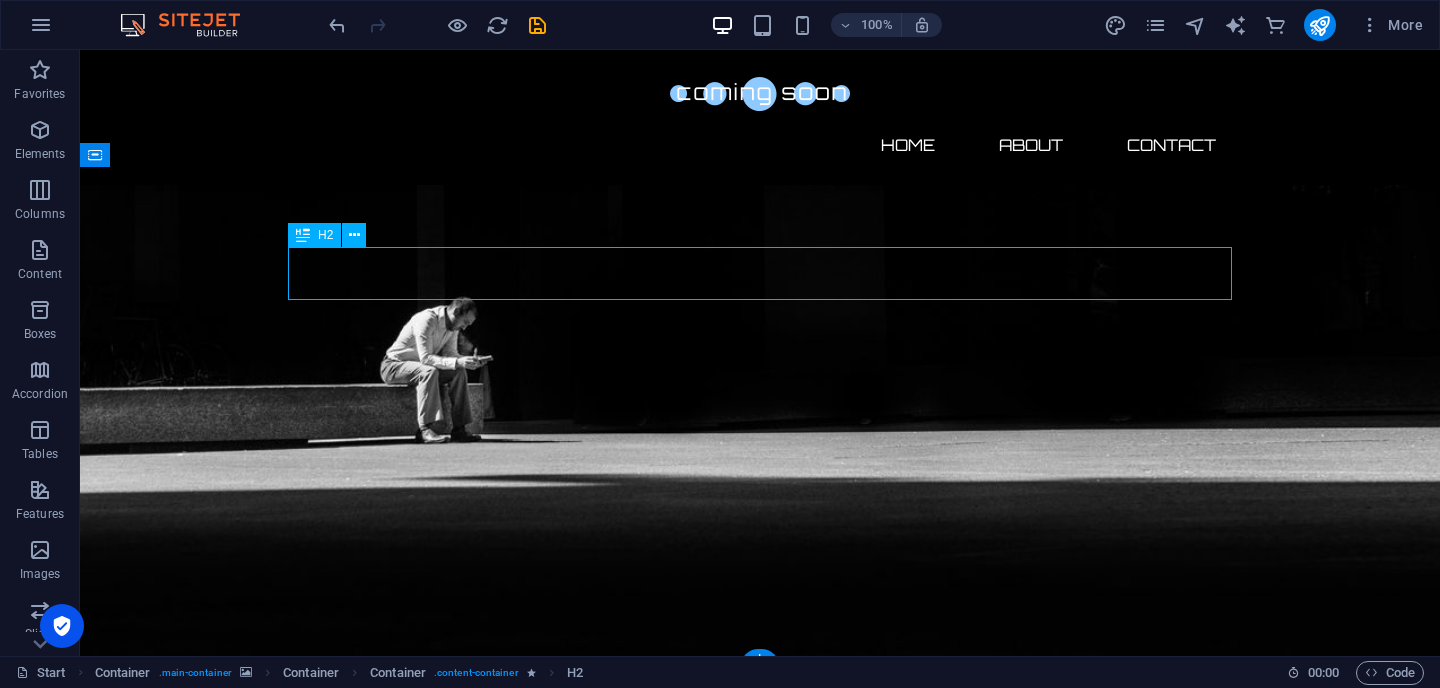 scroll, scrollTop: 606, scrollLeft: 0, axis: vertical 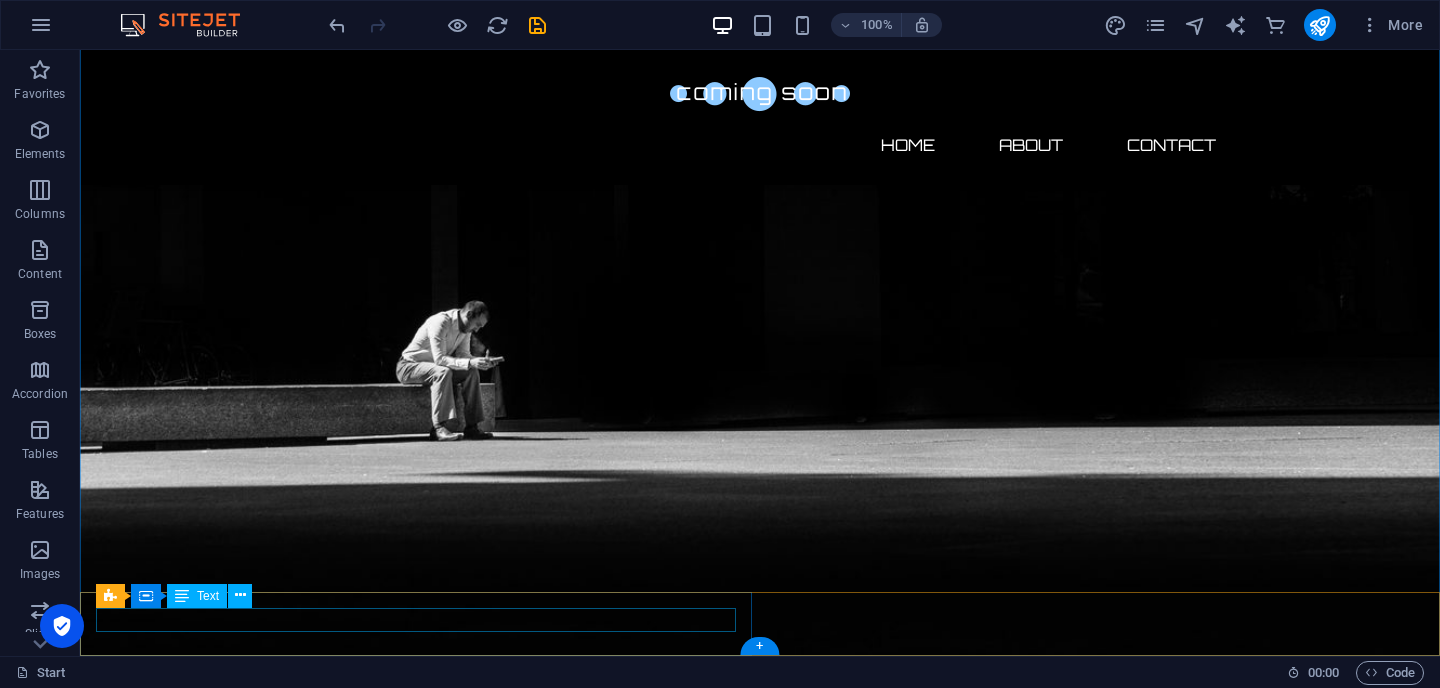 click on "Legal notice  |  Privacy" at bounding box center (760, 2294) 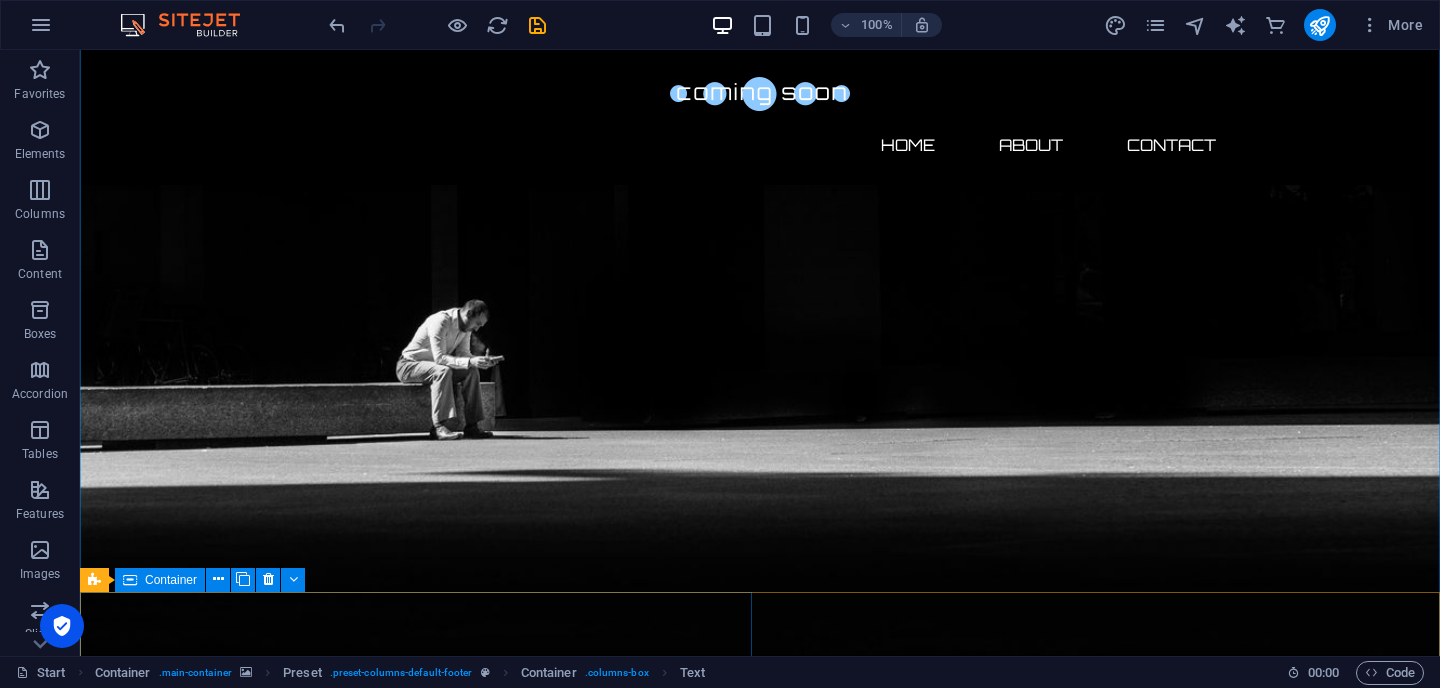 scroll, scrollTop: 608, scrollLeft: 0, axis: vertical 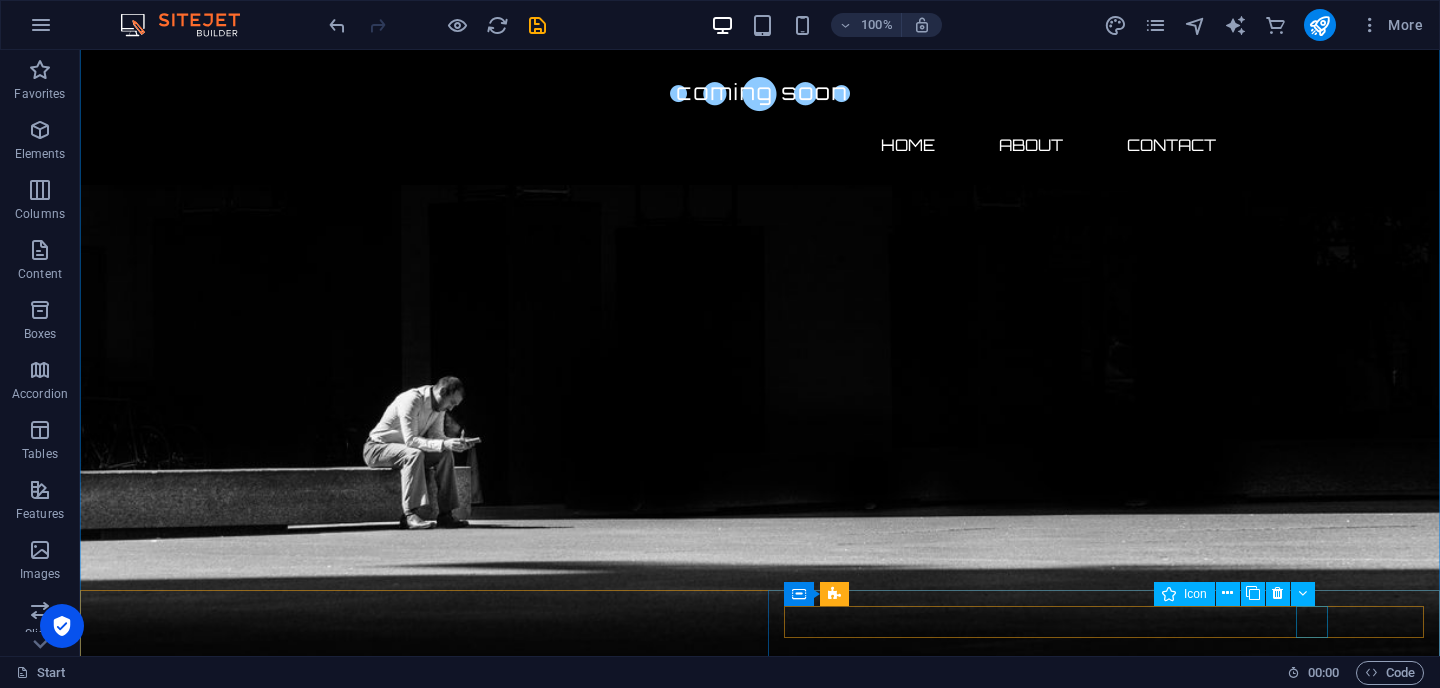 click at bounding box center (760, 2588) 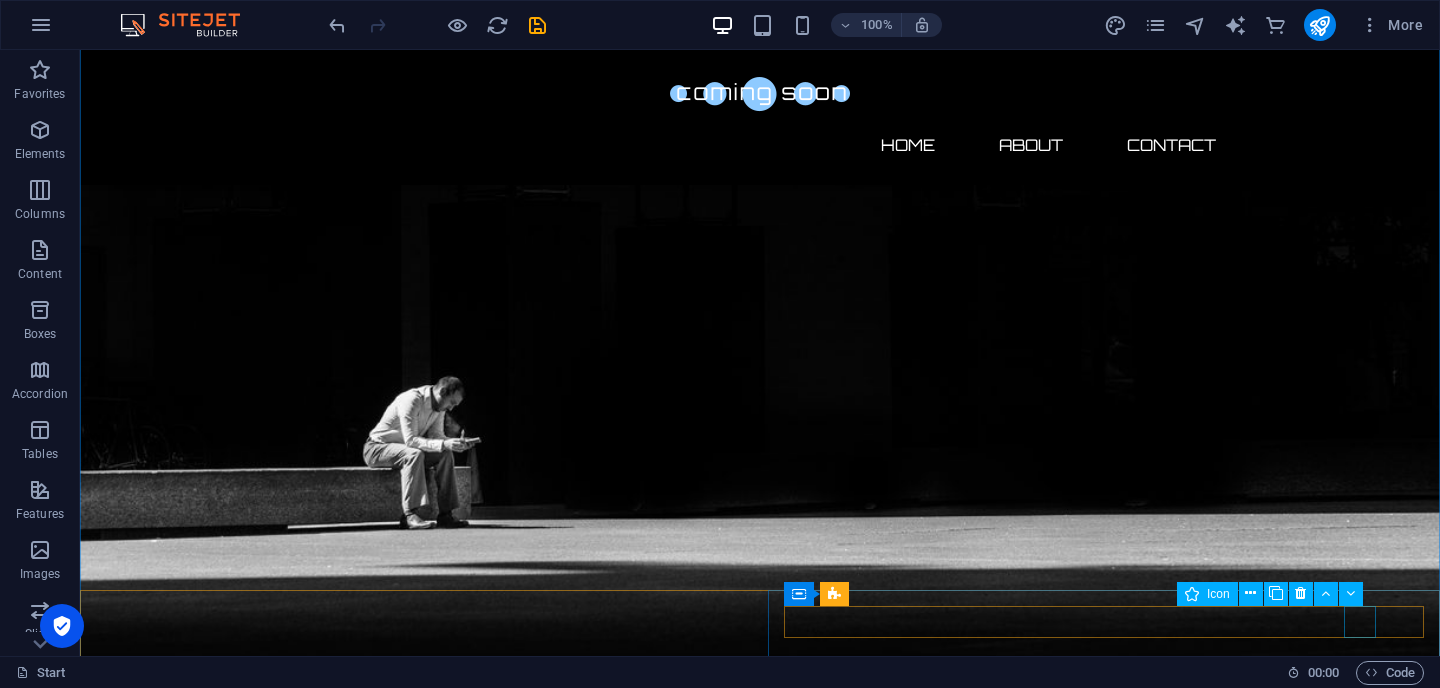click at bounding box center [760, 2588] 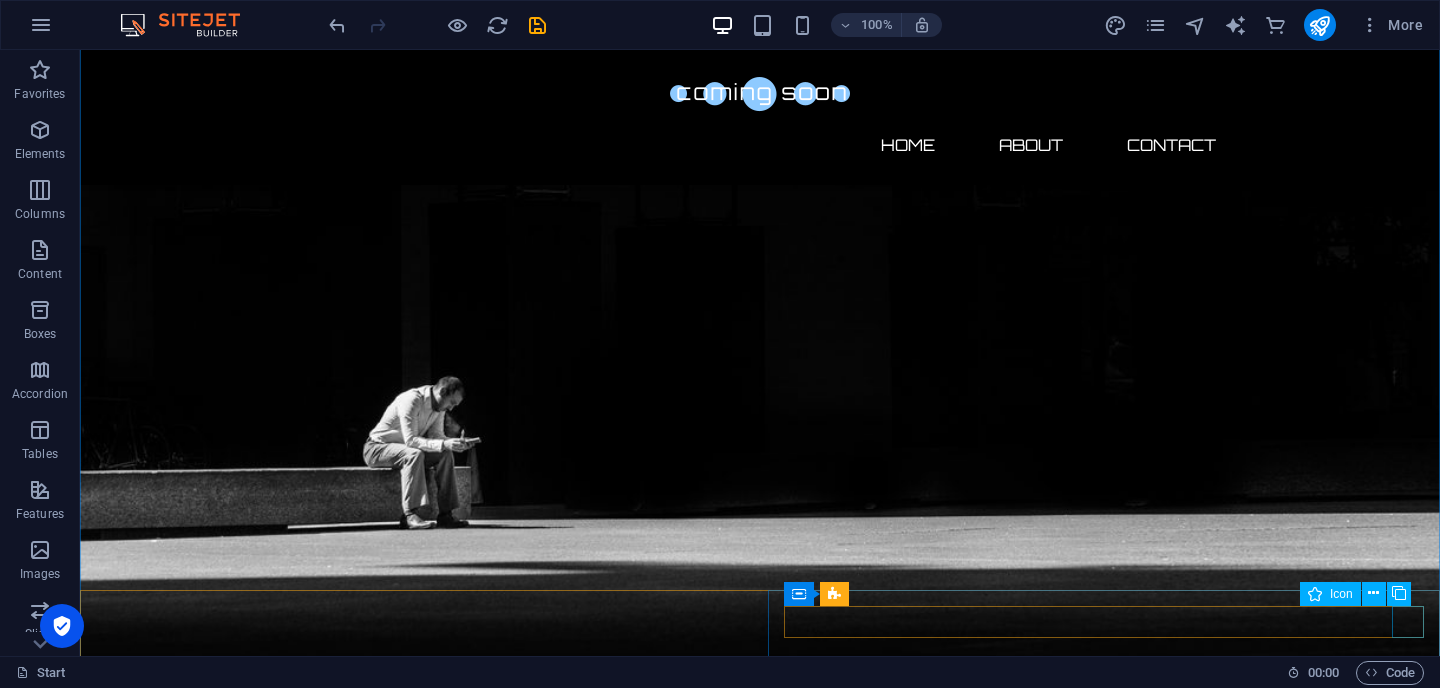 click at bounding box center (760, 2588) 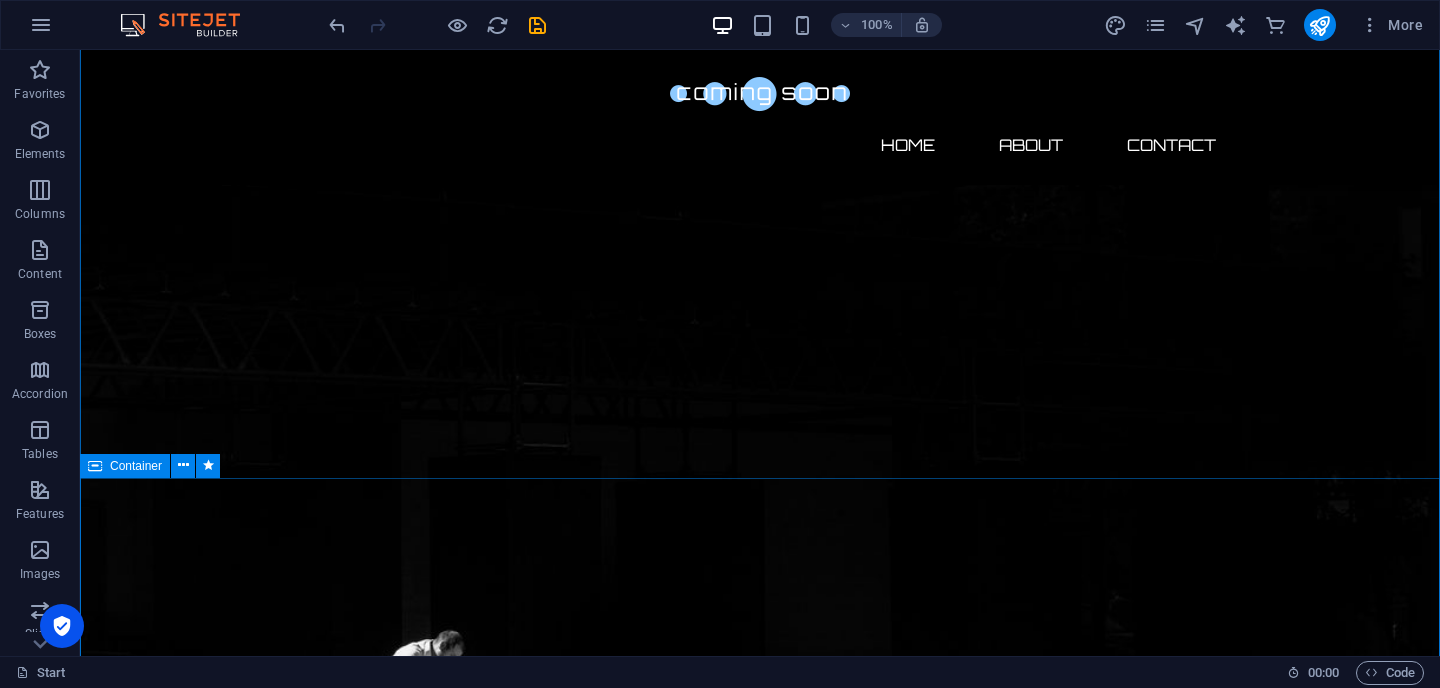 scroll, scrollTop: 336, scrollLeft: 0, axis: vertical 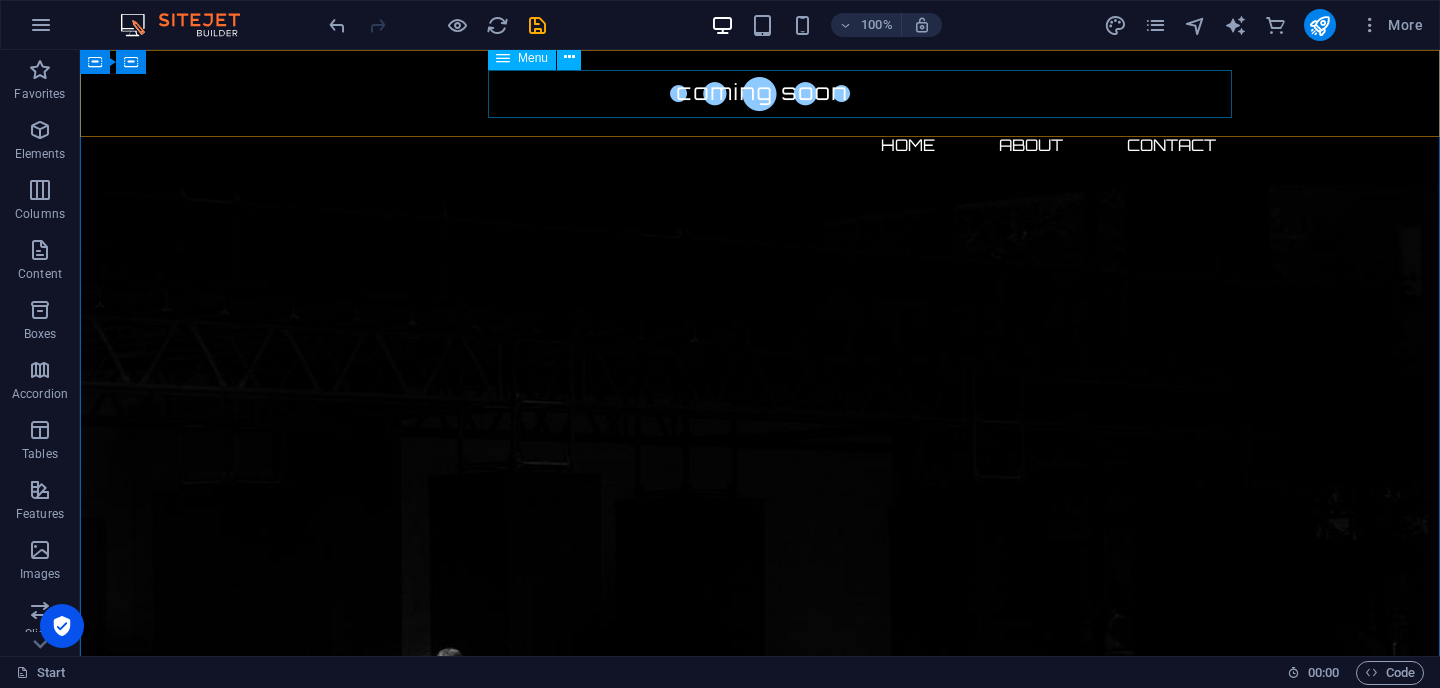 click on "Home About Contact" at bounding box center [760, 145] 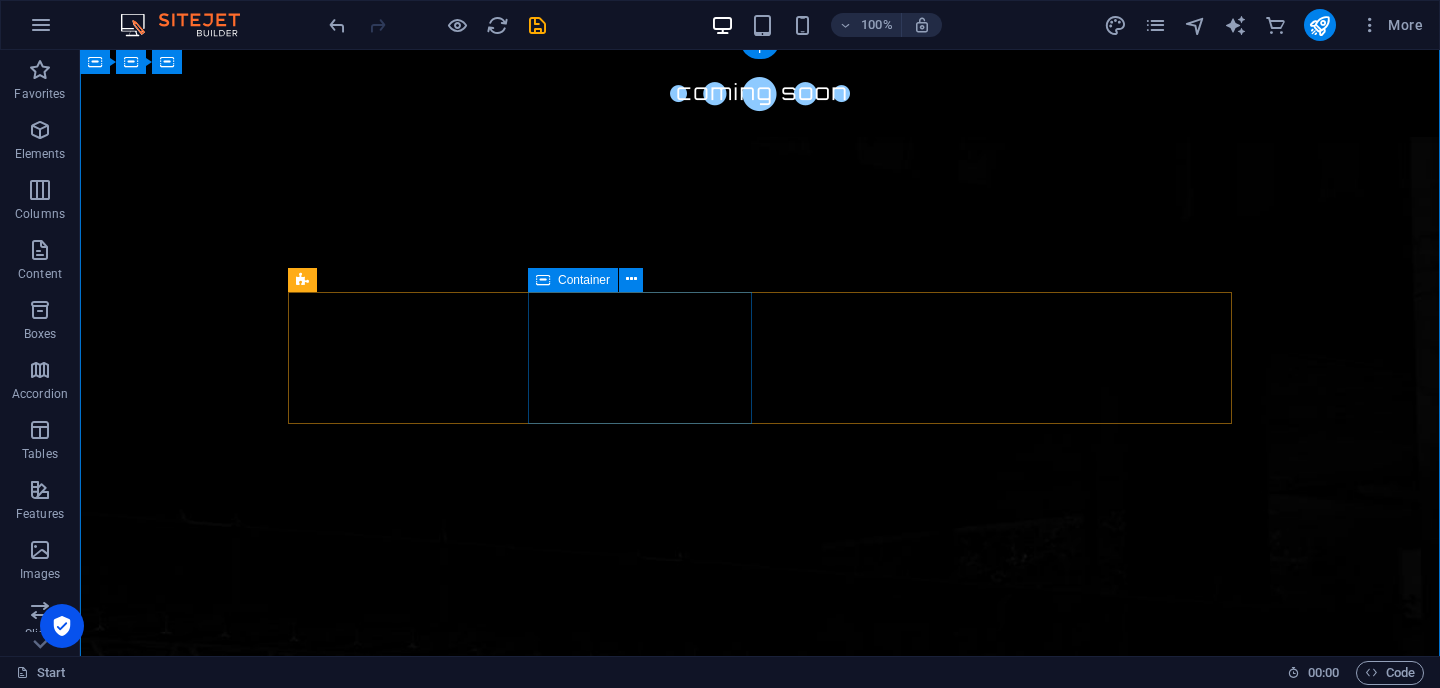 scroll, scrollTop: 3, scrollLeft: 0, axis: vertical 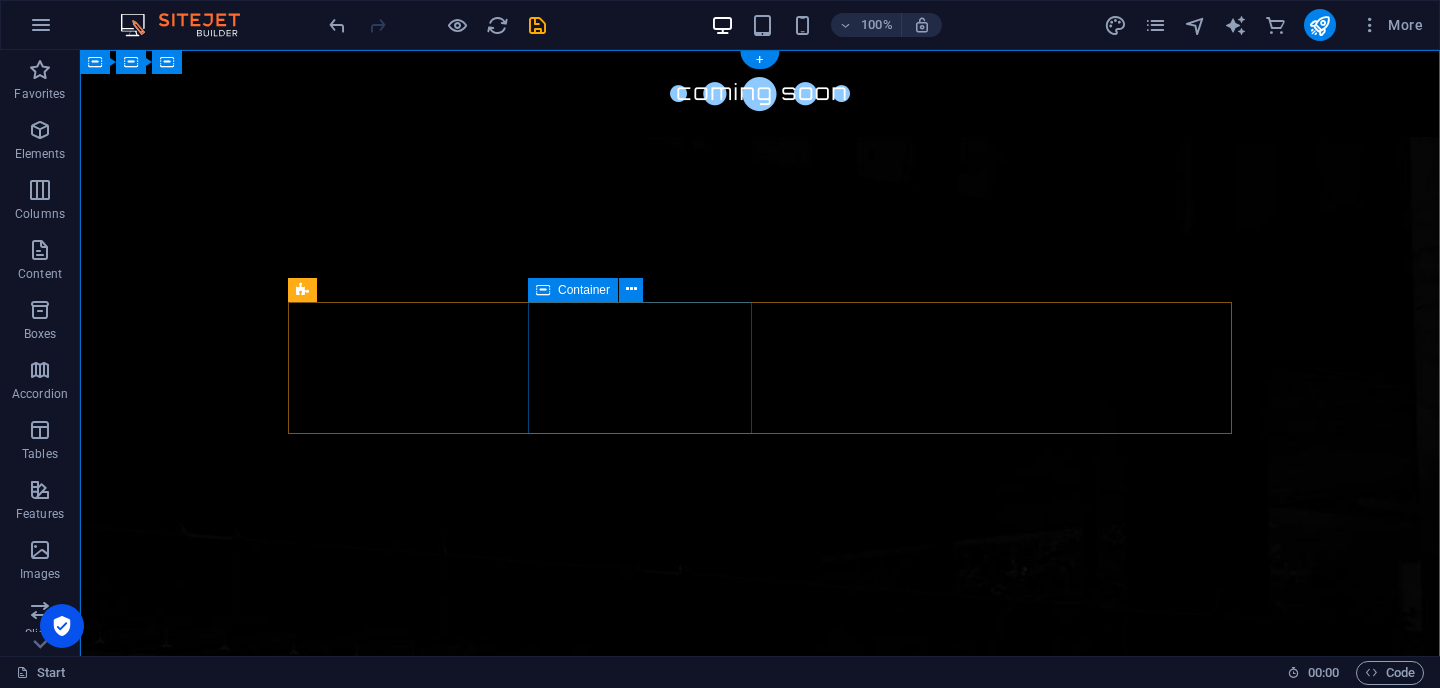 click on "0 Hours" at bounding box center (400, 1830) 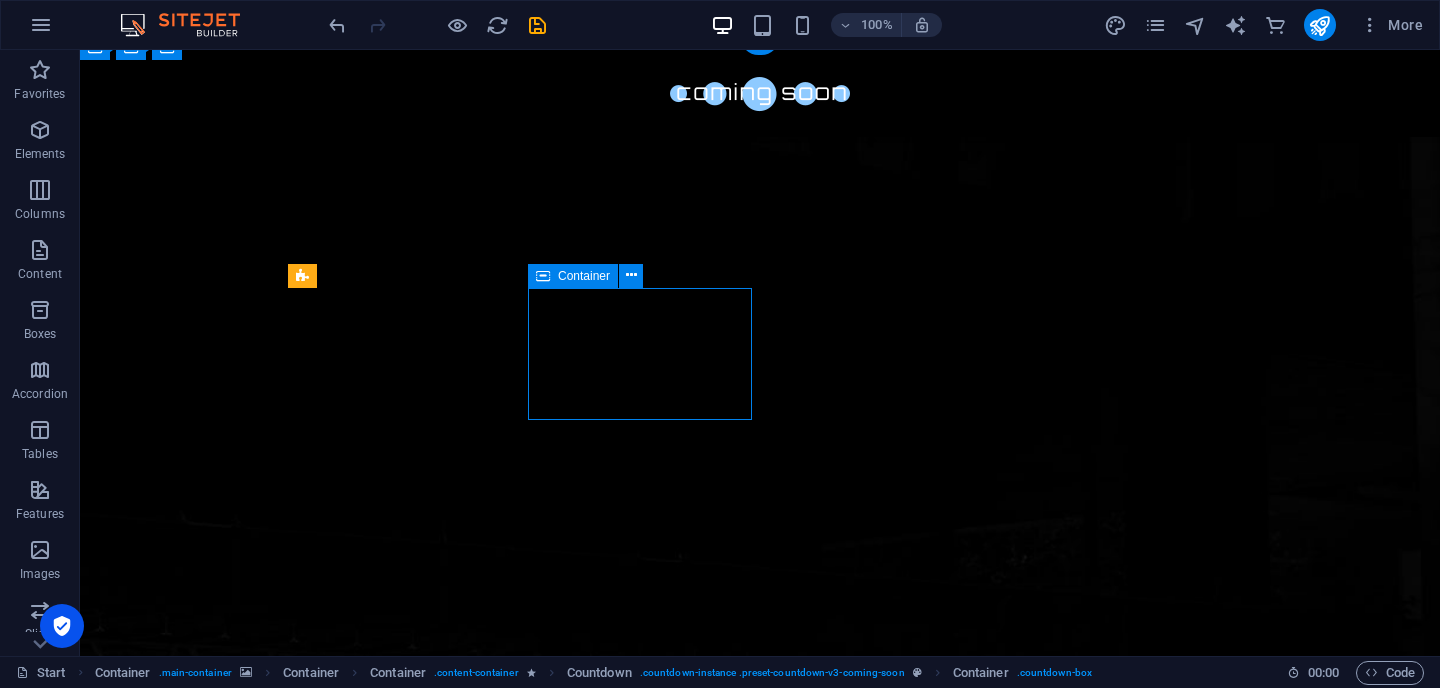 scroll, scrollTop: 14, scrollLeft: 0, axis: vertical 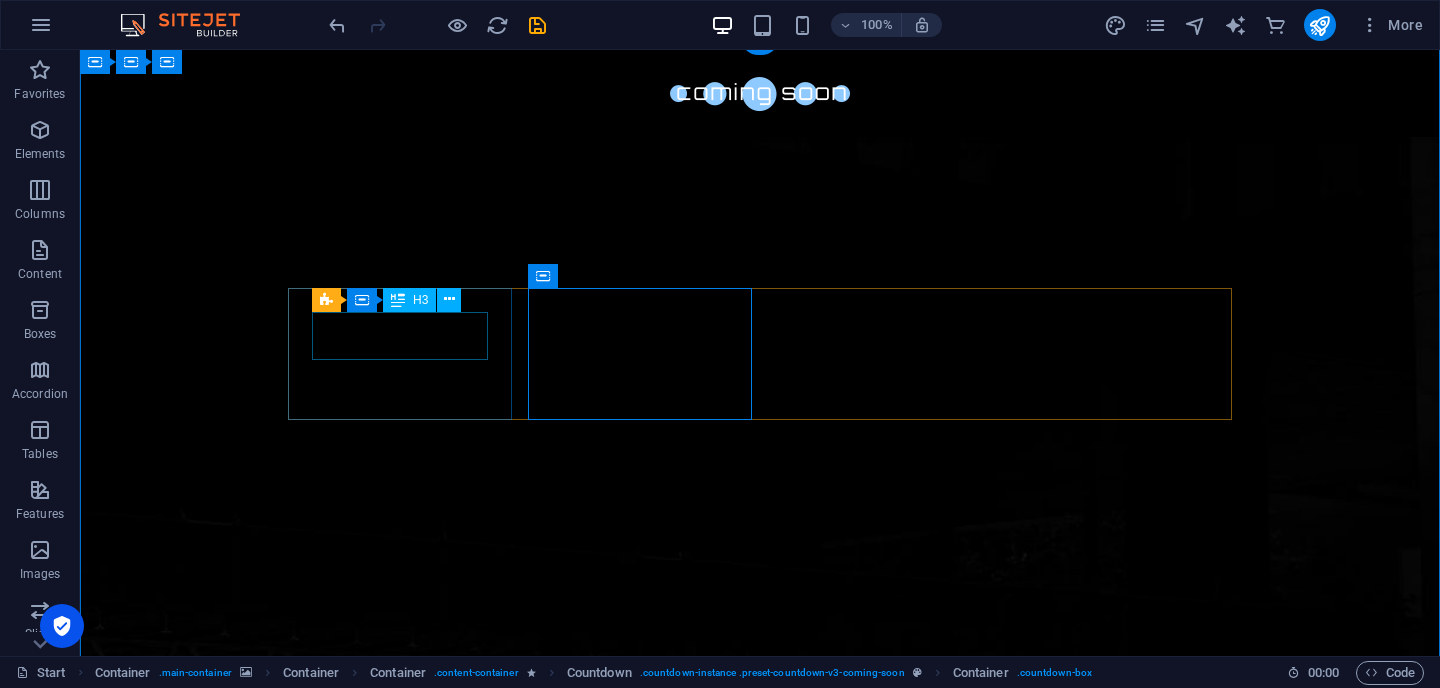 click on "0" at bounding box center [400, 1650] 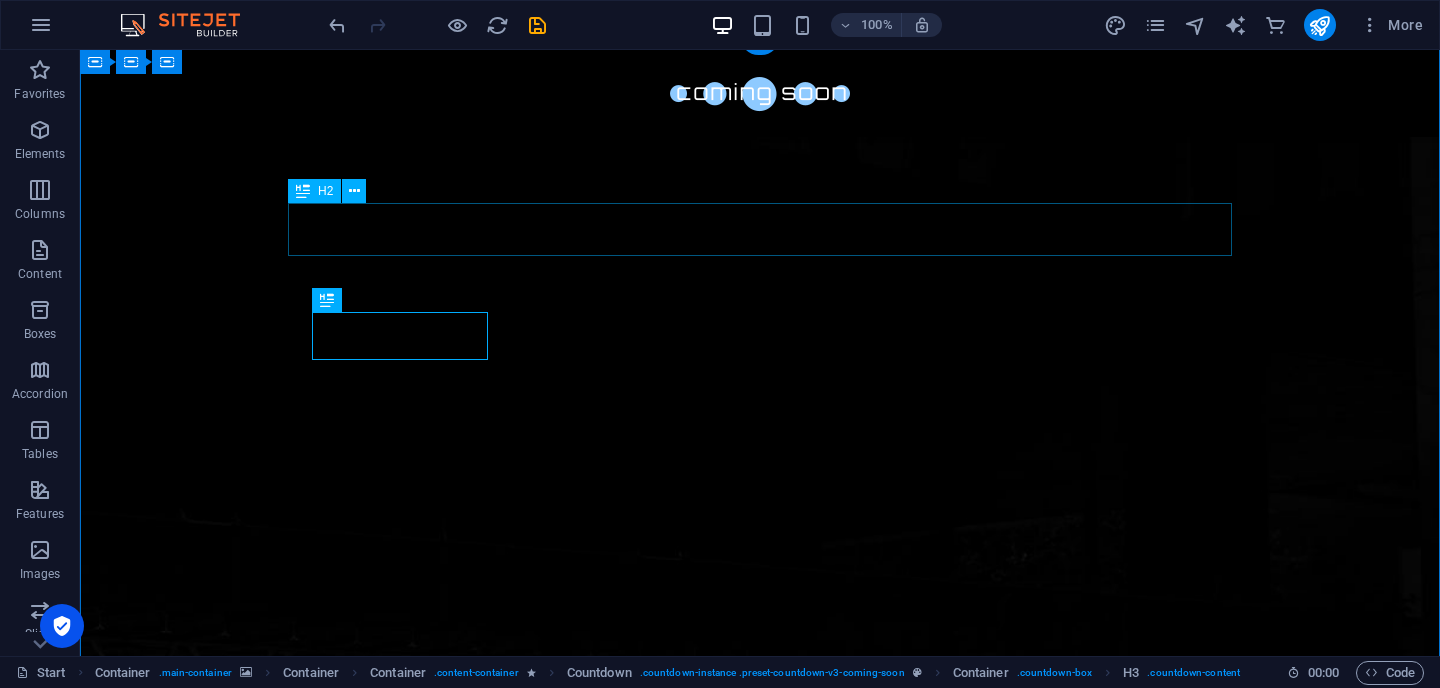 click on "The waiting is going to end soon..." at bounding box center [760, 1551] 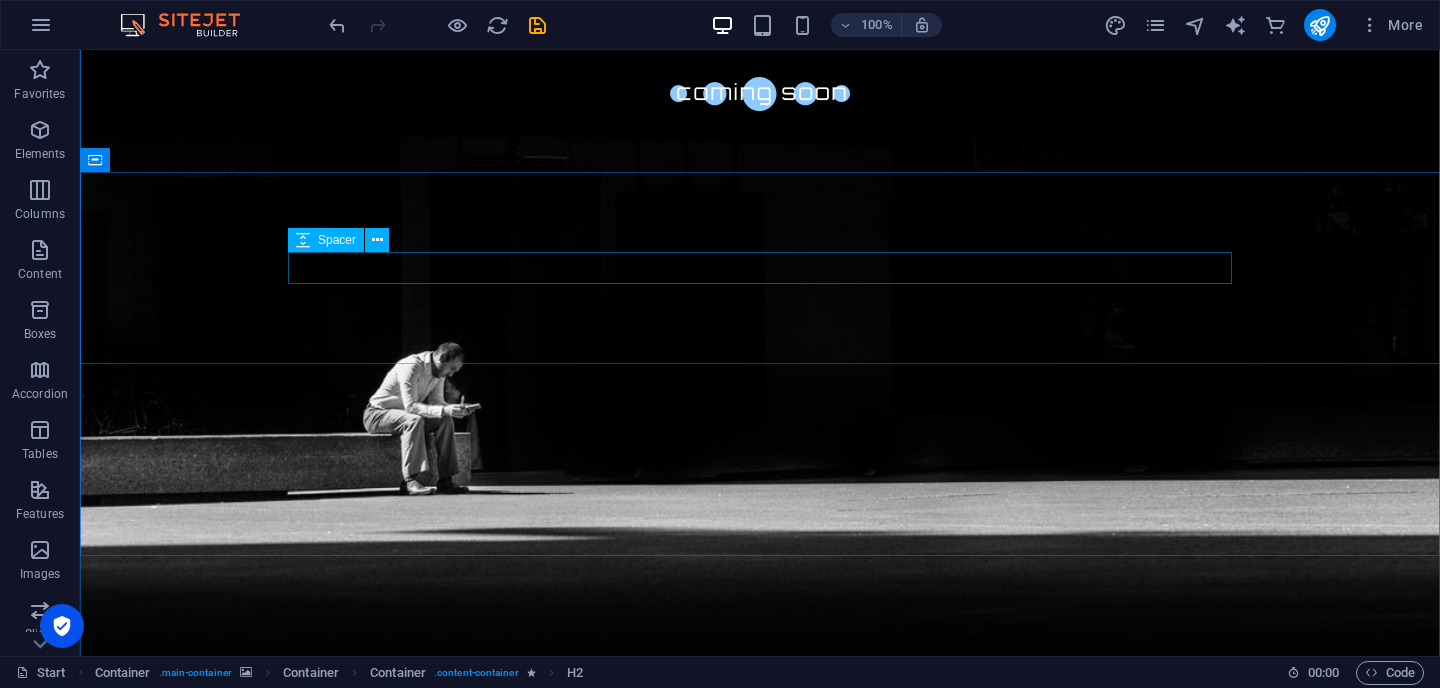 scroll, scrollTop: 716, scrollLeft: 0, axis: vertical 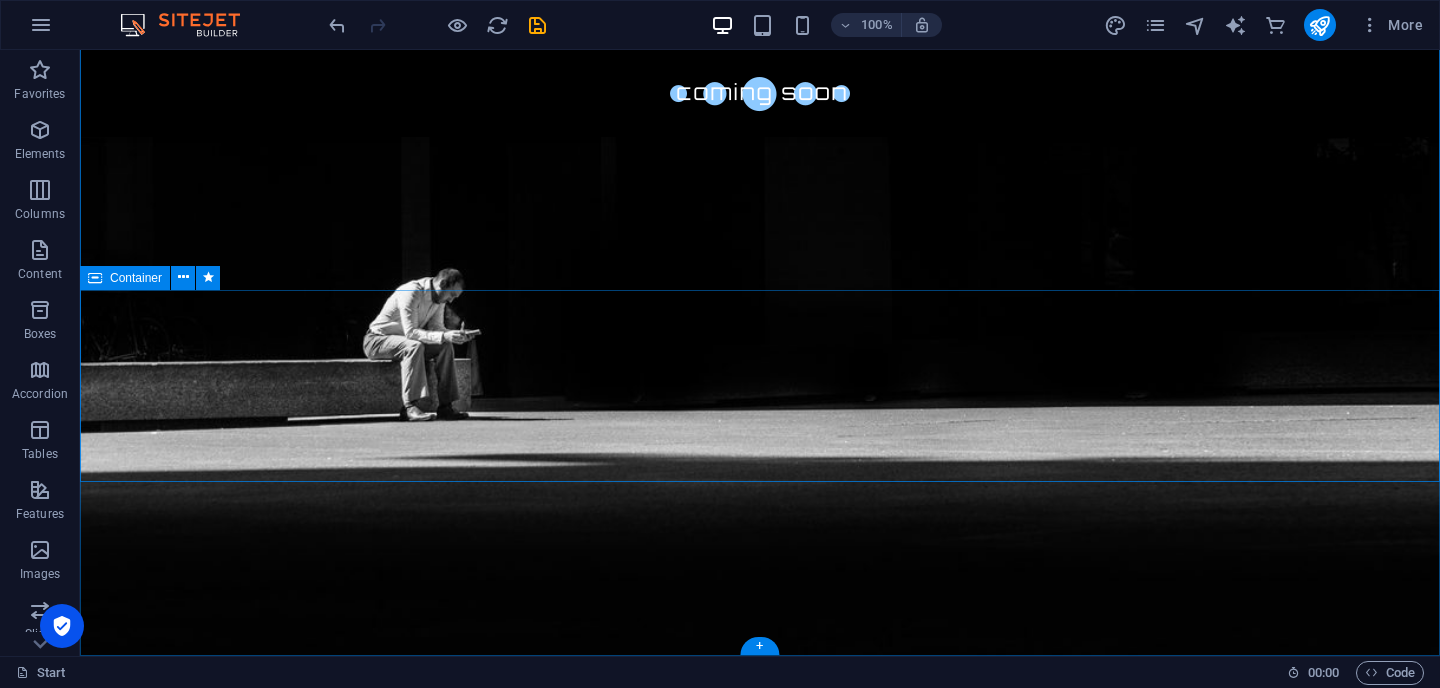 click at bounding box center [760, 2170] 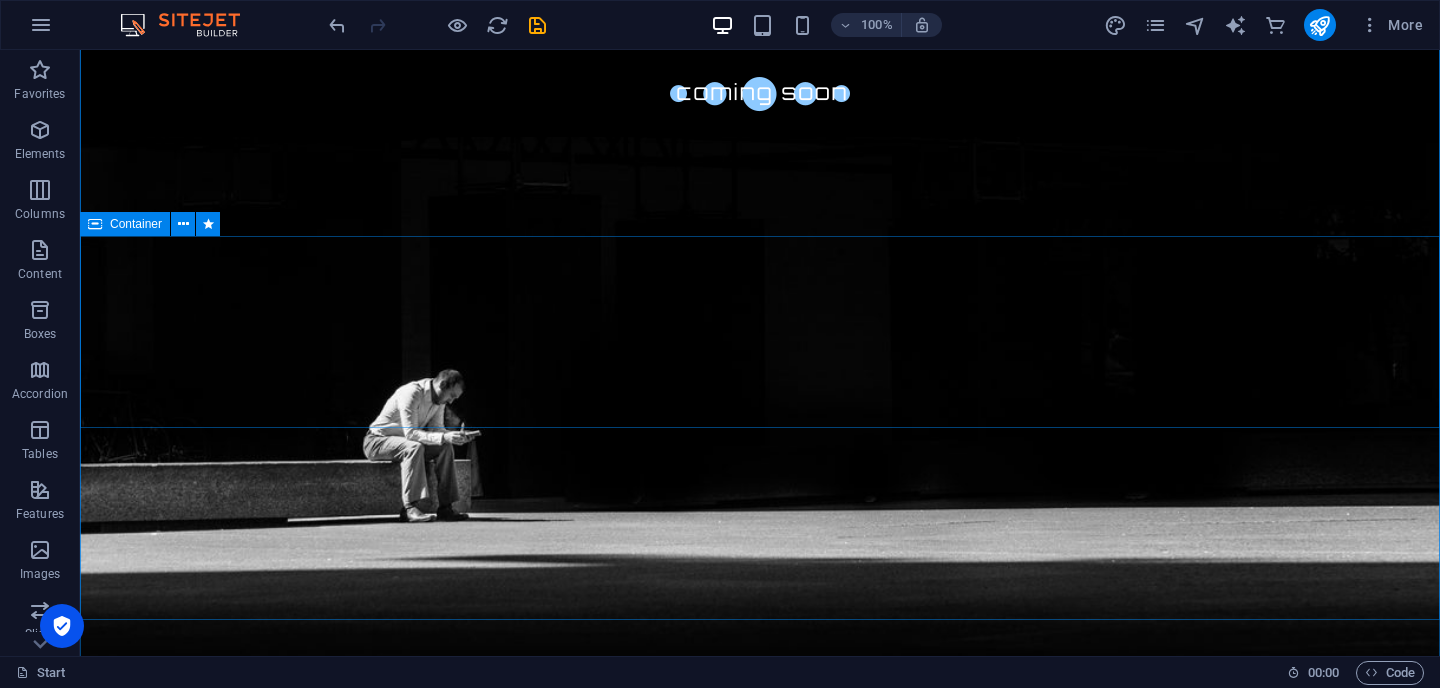 scroll, scrollTop: 619, scrollLeft: 0, axis: vertical 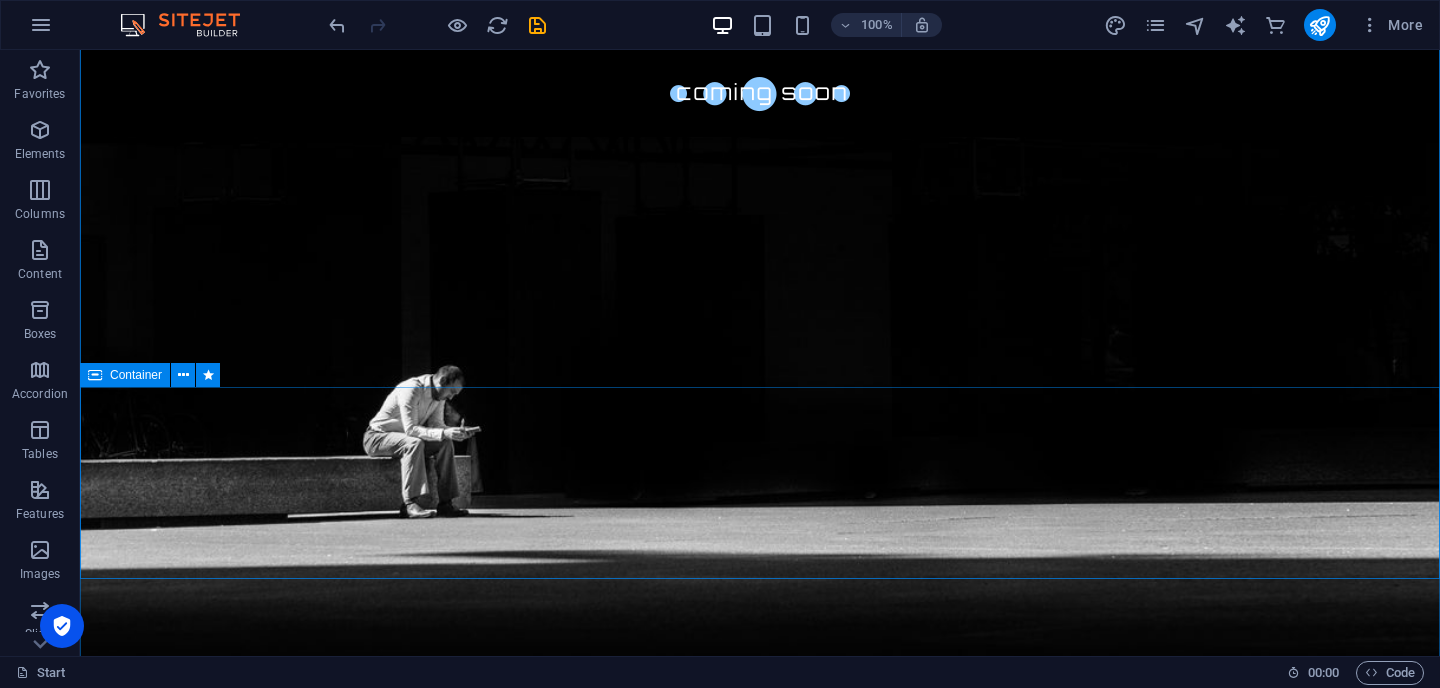 click at bounding box center (760, 2267) 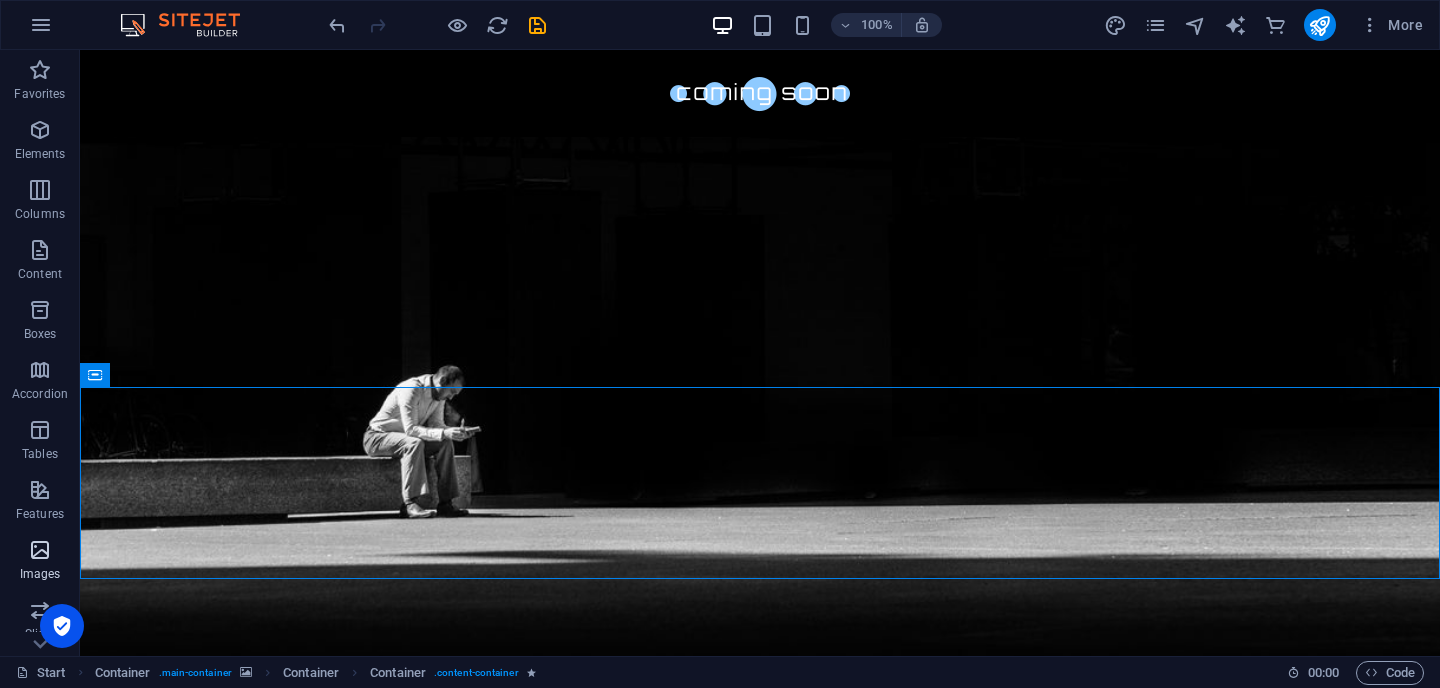 click on "Images" at bounding box center [40, 574] 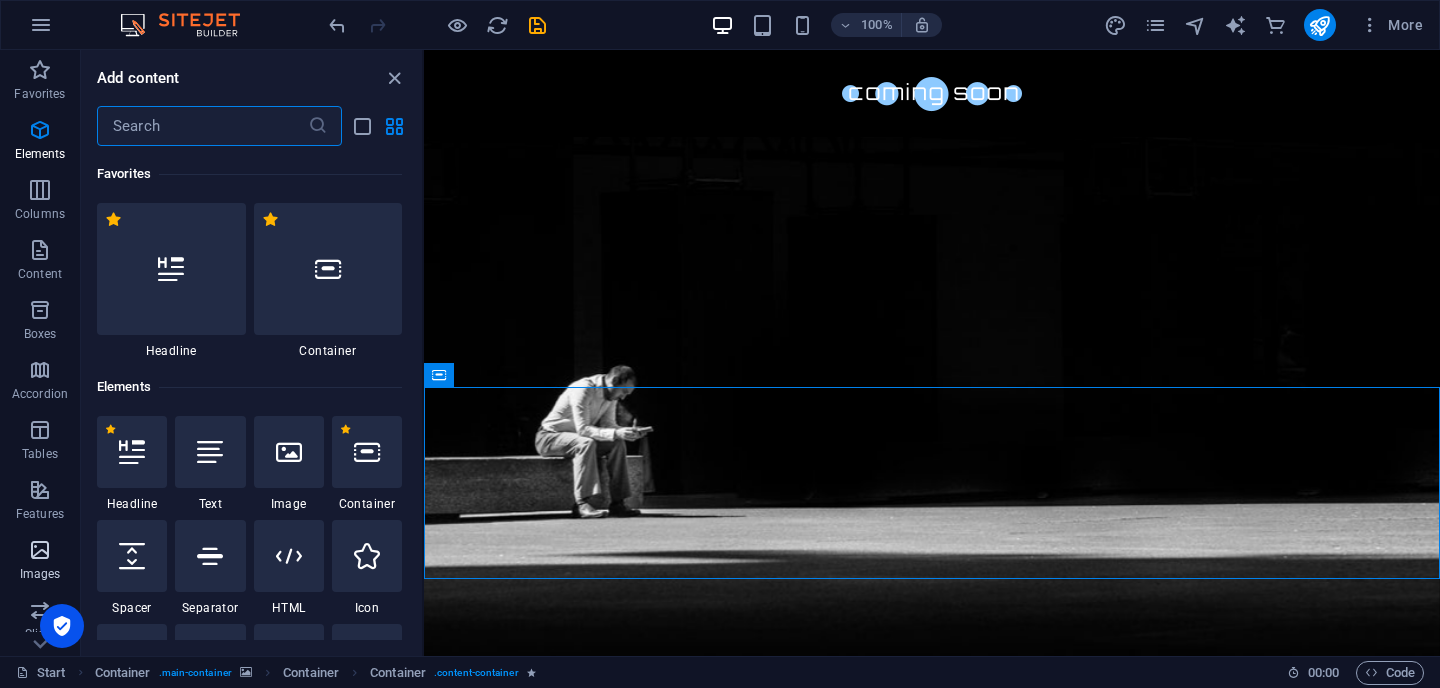 scroll, scrollTop: 9976, scrollLeft: 0, axis: vertical 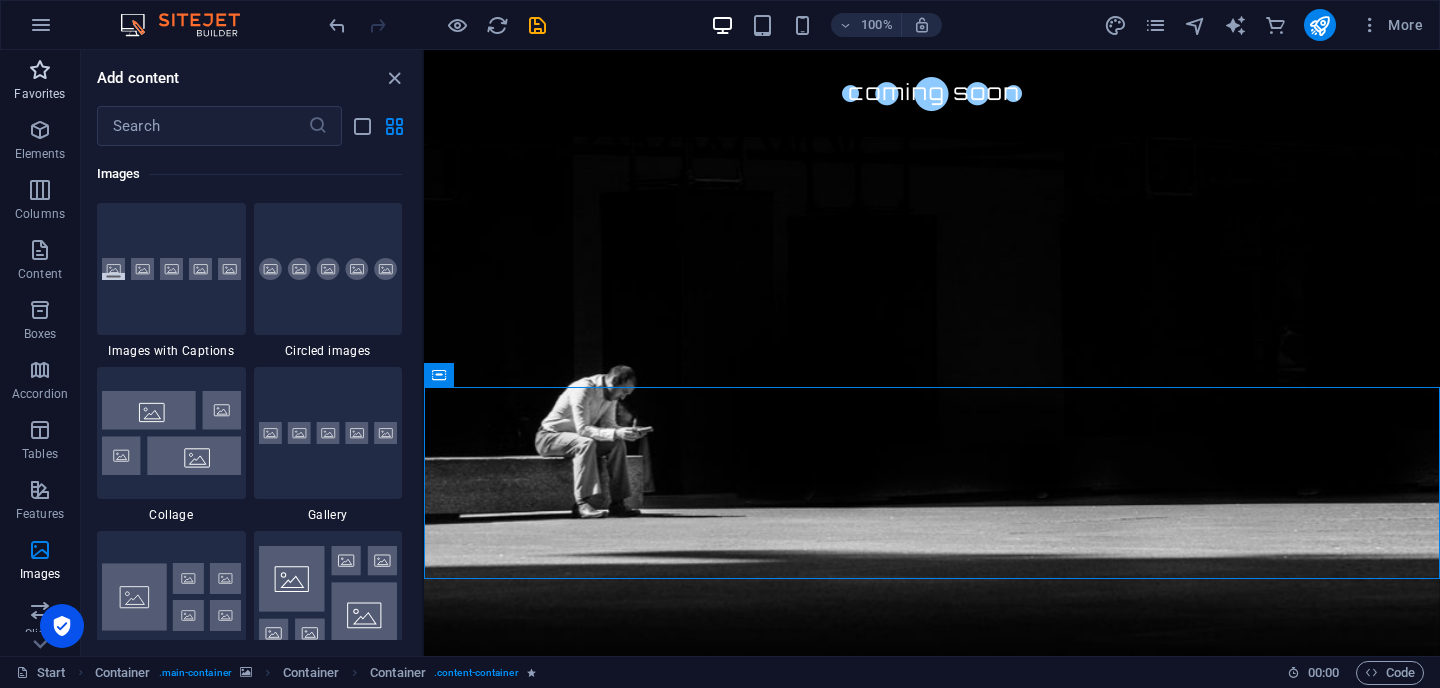 click on "Favorites" at bounding box center (39, 94) 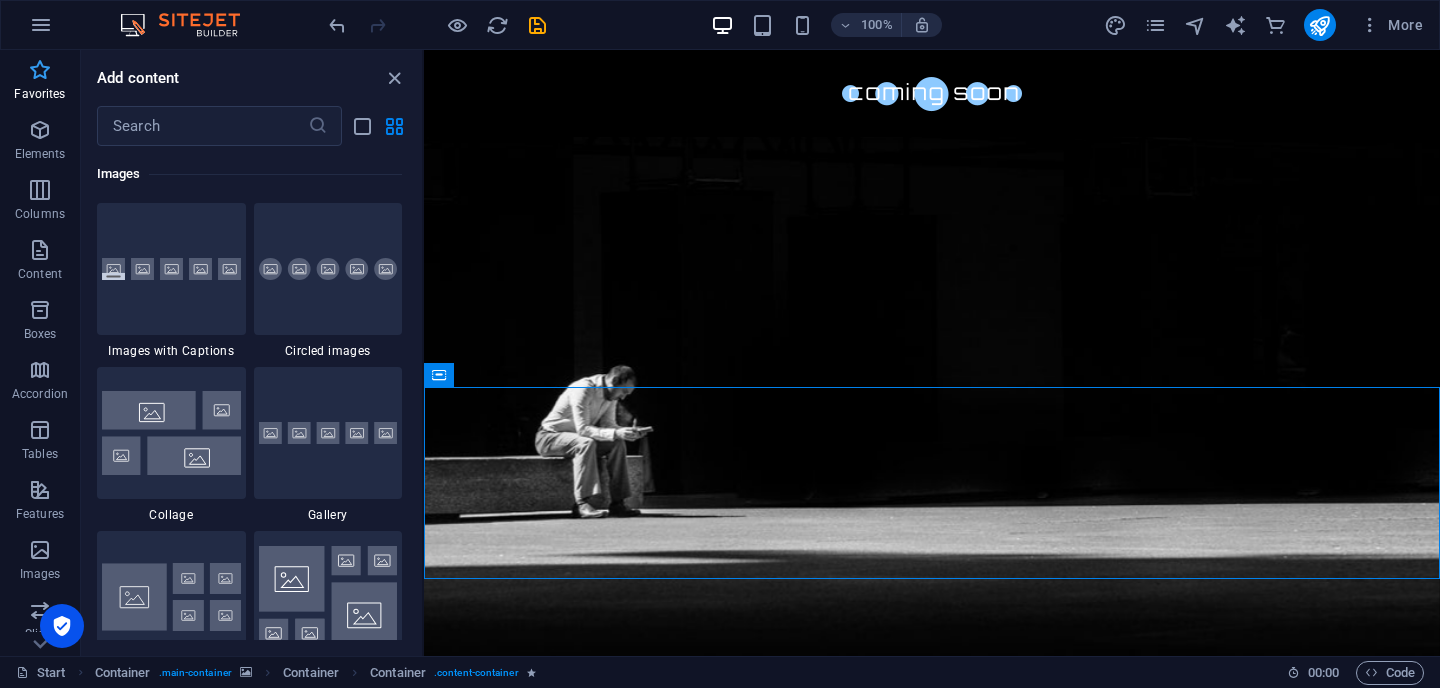 scroll, scrollTop: 6, scrollLeft: 0, axis: vertical 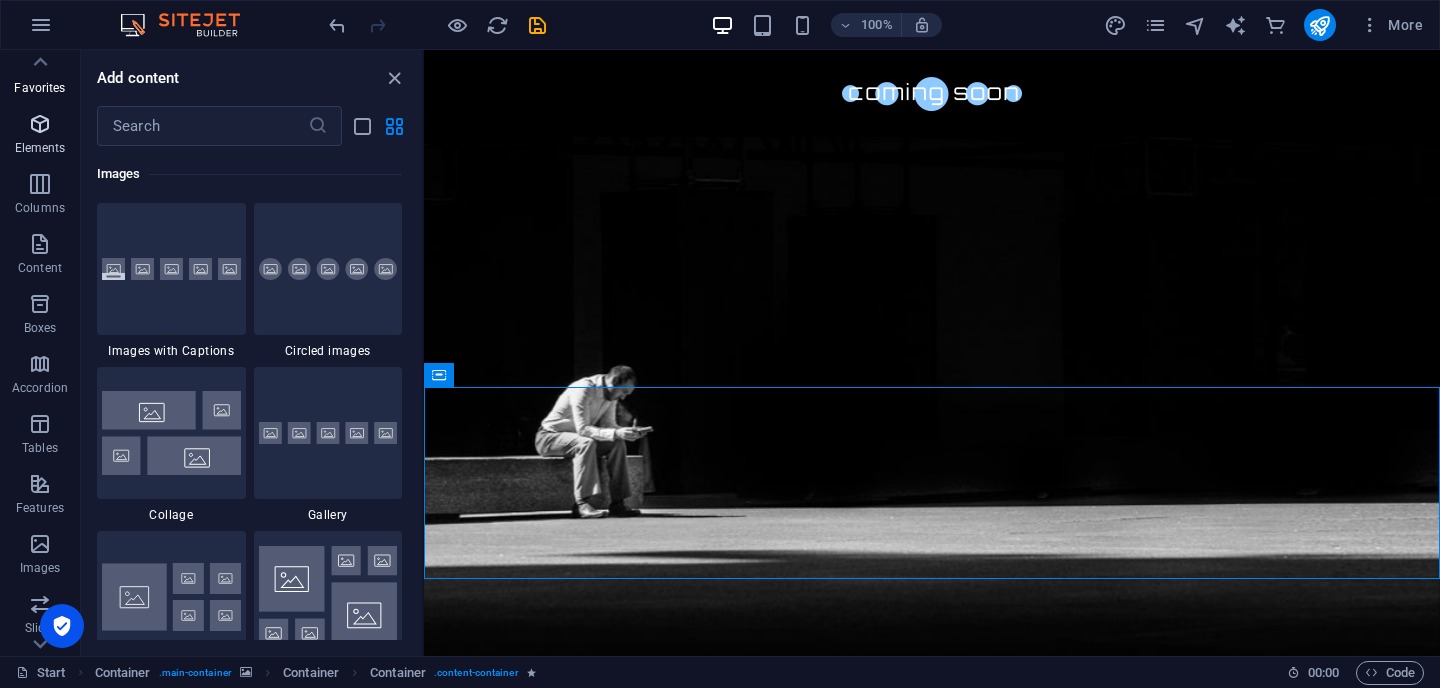 click on "Elements" at bounding box center [40, 136] 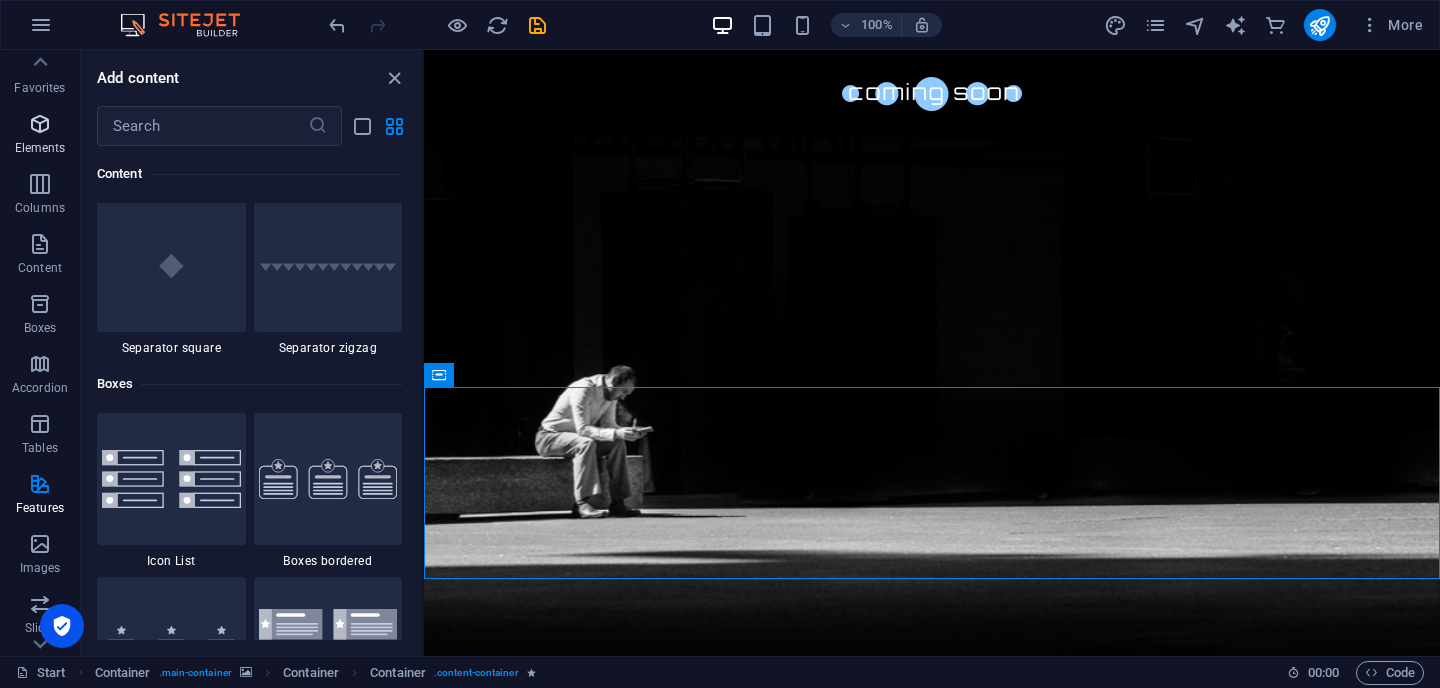 scroll, scrollTop: 213, scrollLeft: 0, axis: vertical 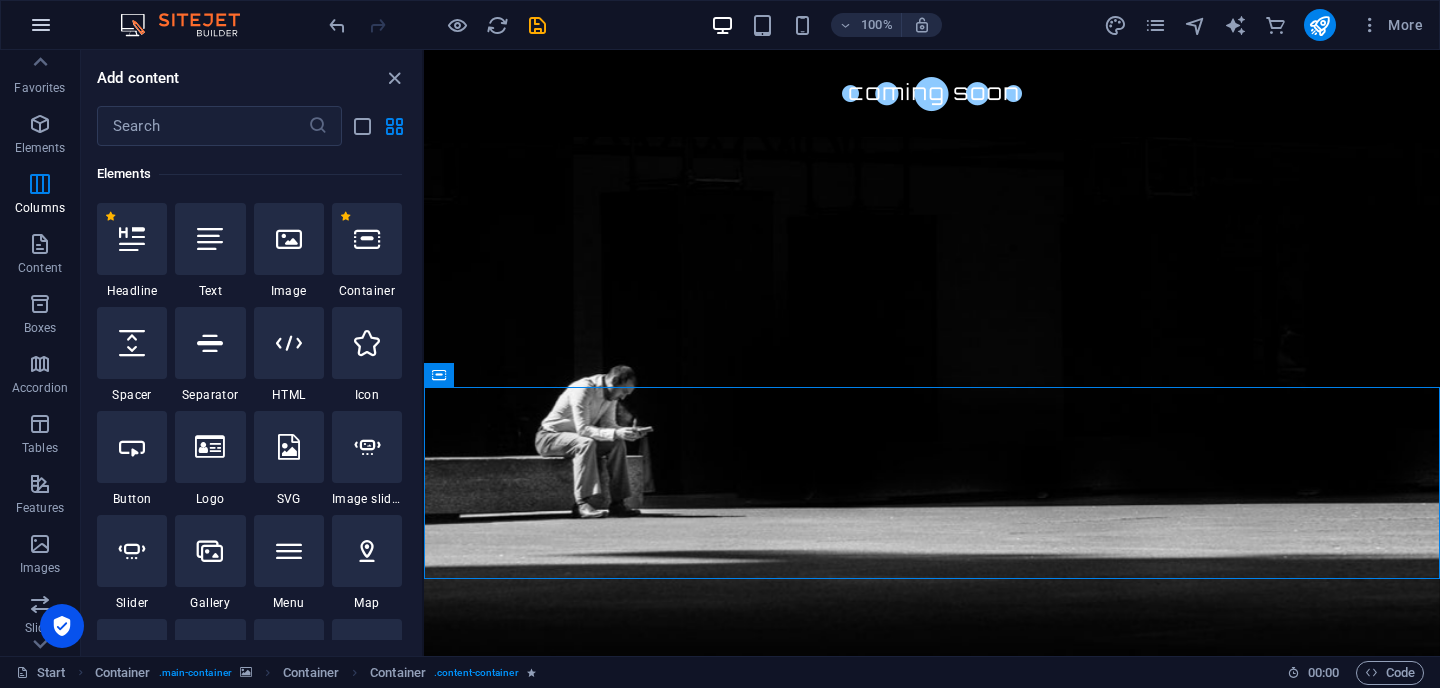 click at bounding box center [41, 25] 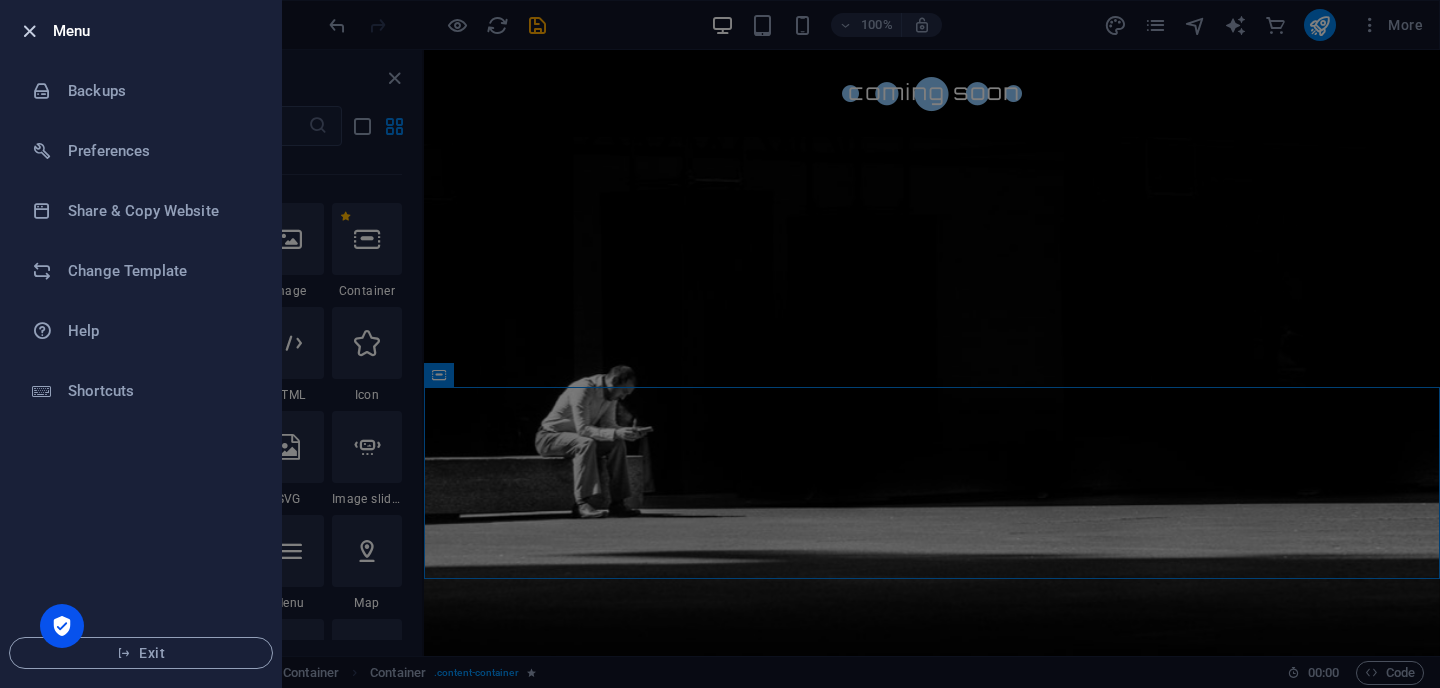 click at bounding box center [29, 31] 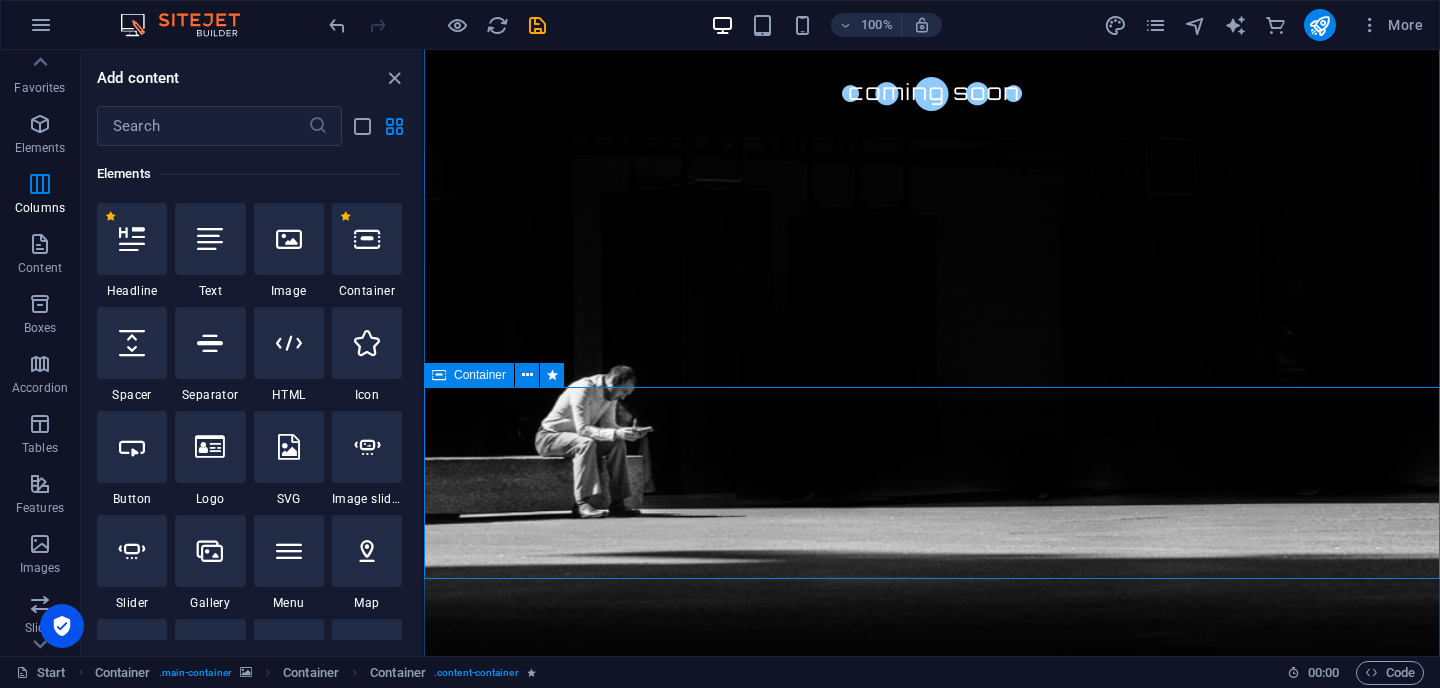 click at bounding box center [932, 2267] 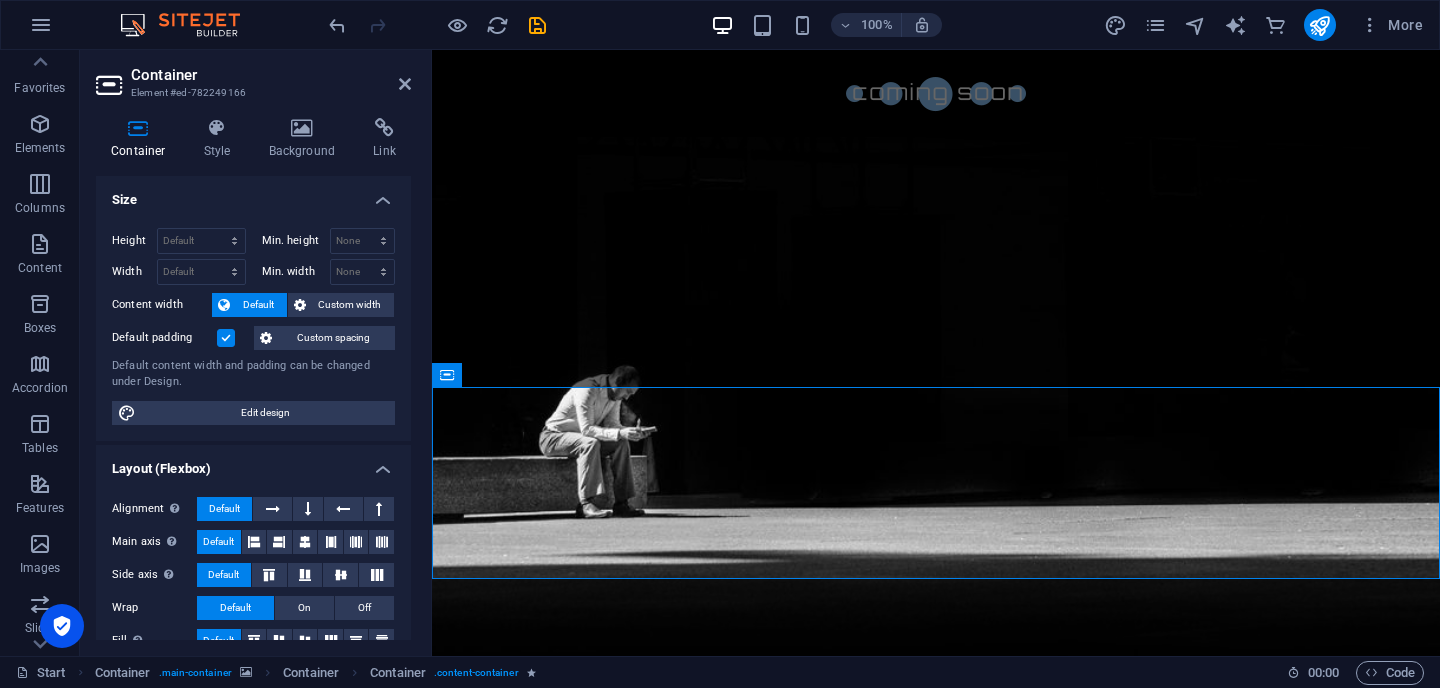 scroll, scrollTop: 36, scrollLeft: 0, axis: vertical 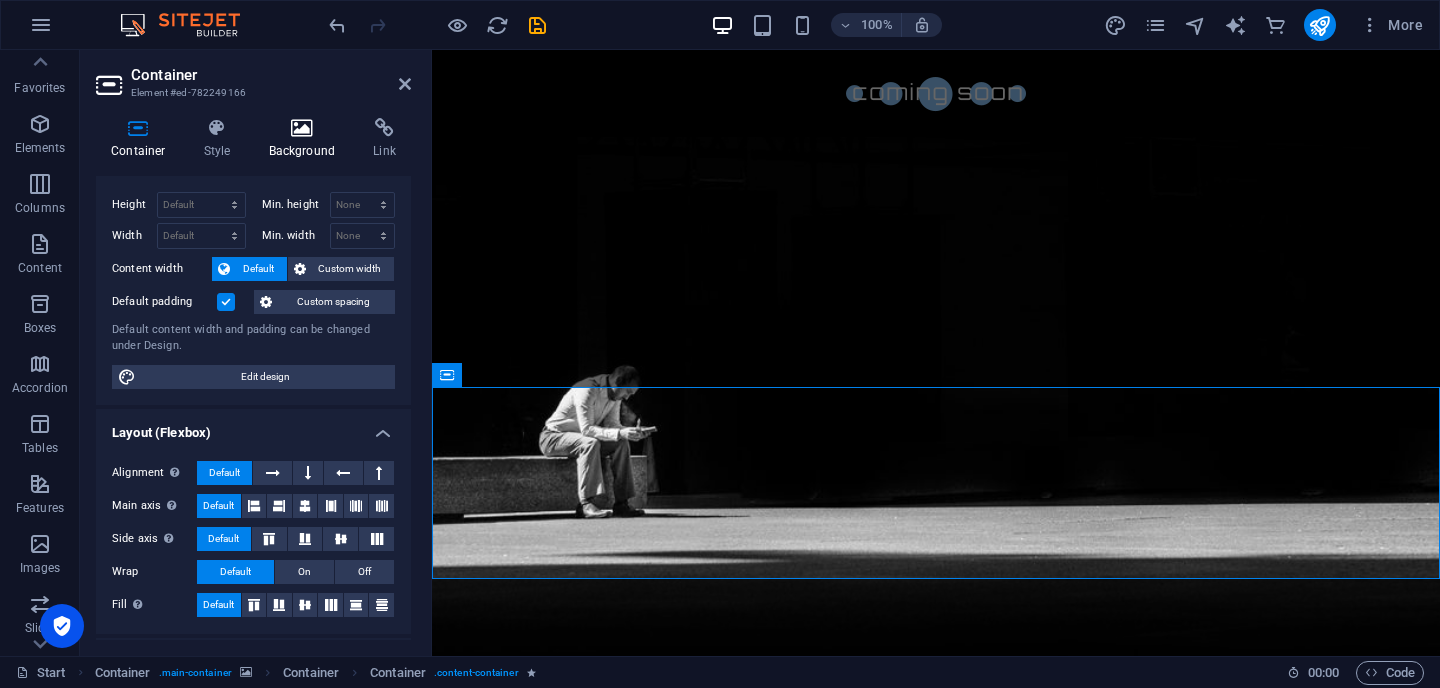 click at bounding box center [302, 128] 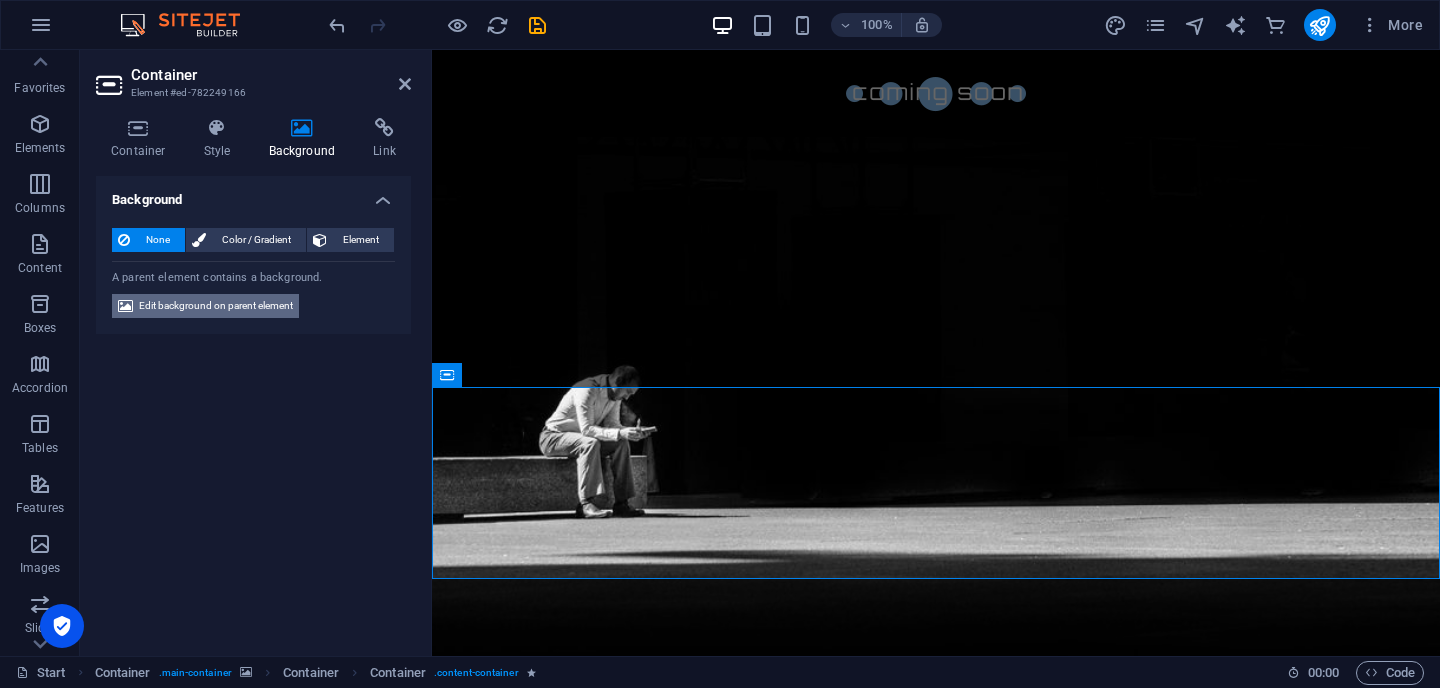 click on "Edit background on parent element" at bounding box center [216, 306] 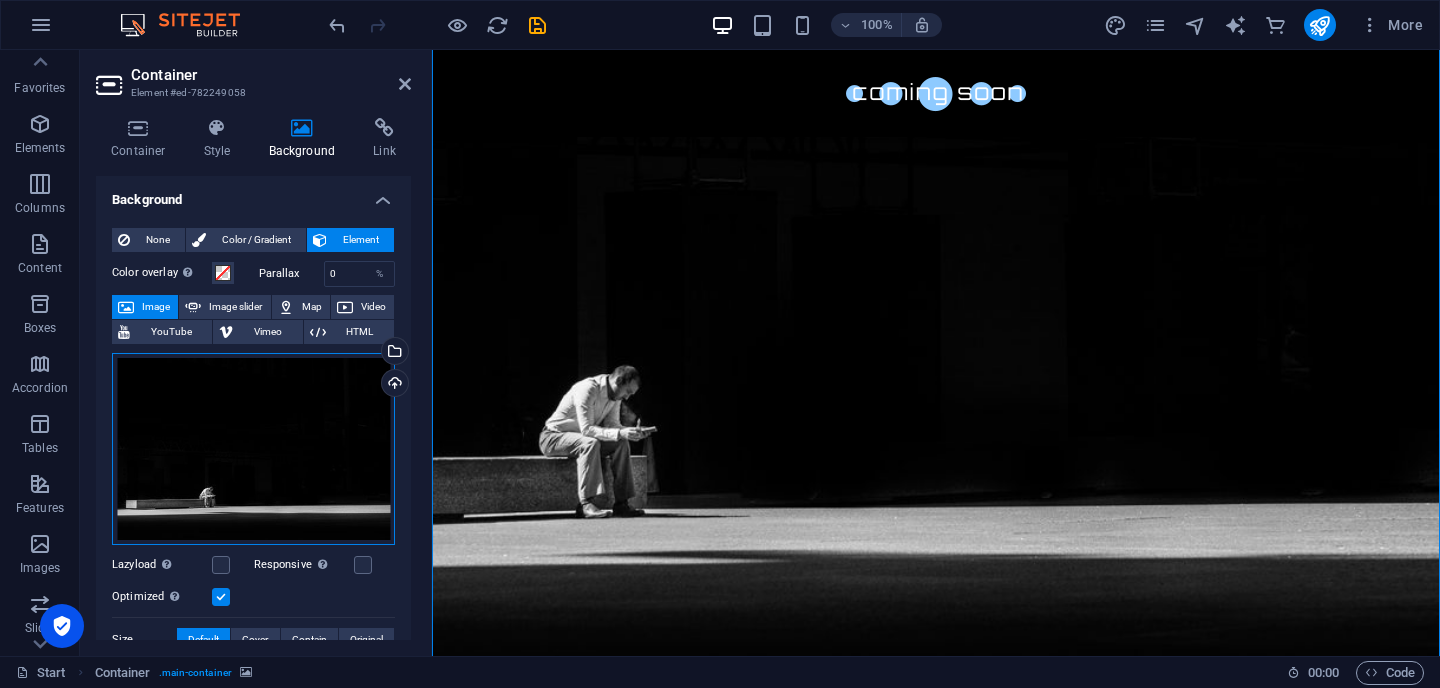 scroll, scrollTop: 11, scrollLeft: 0, axis: vertical 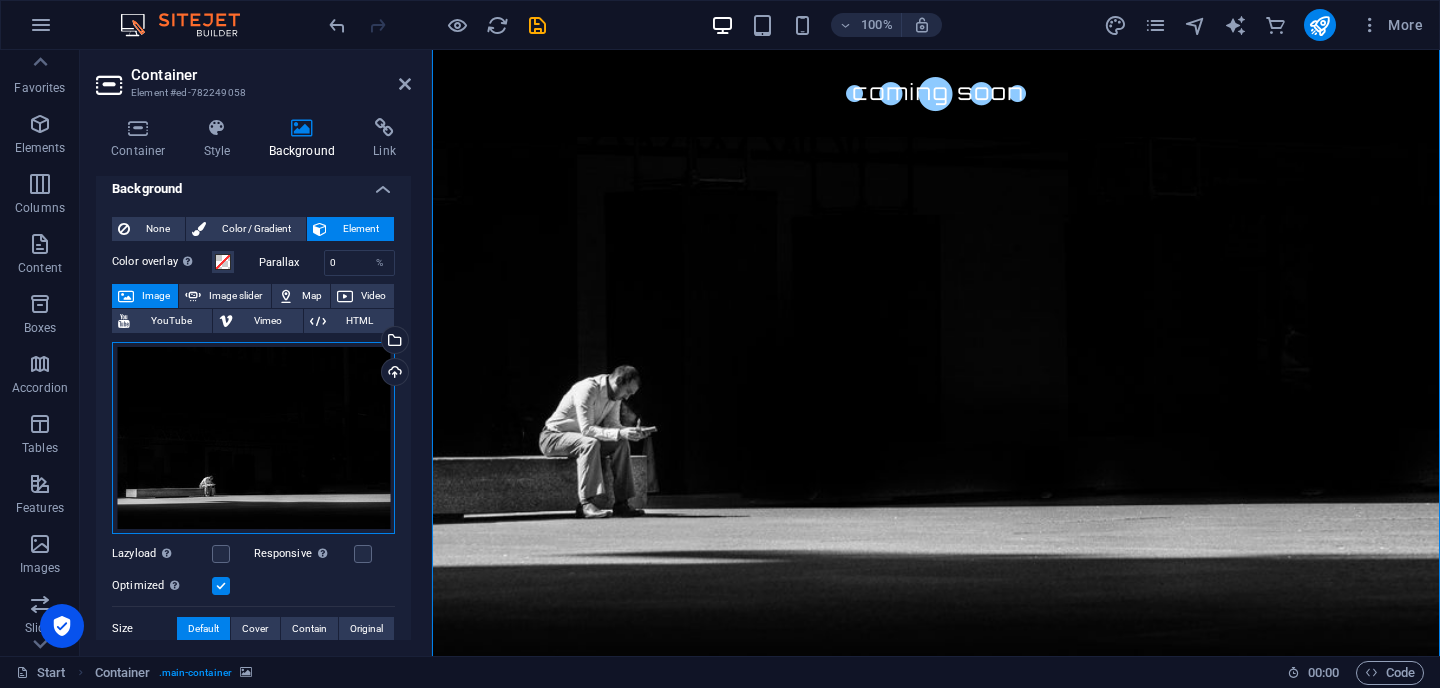 click on "Drag files here, click to choose files or select files from Files or our free stock photos & videos" at bounding box center (253, 438) 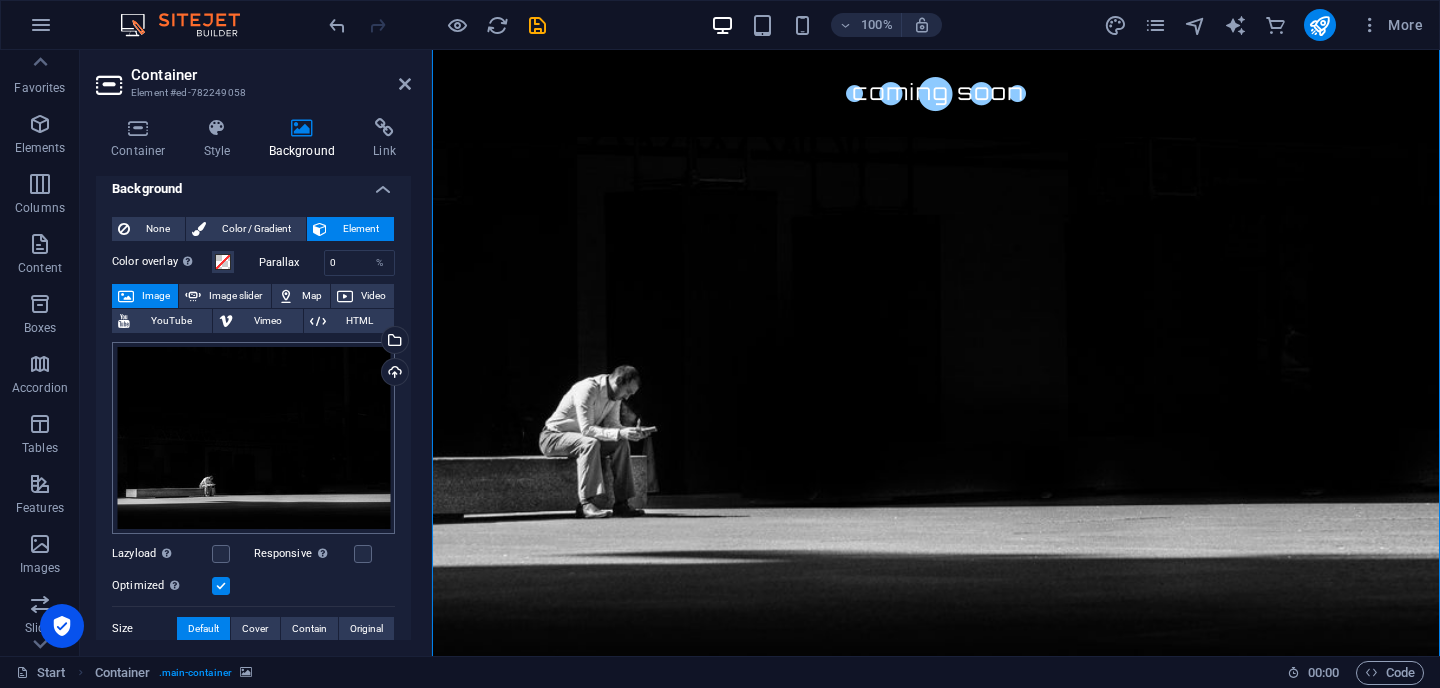 scroll, scrollTop: 110, scrollLeft: 0, axis: vertical 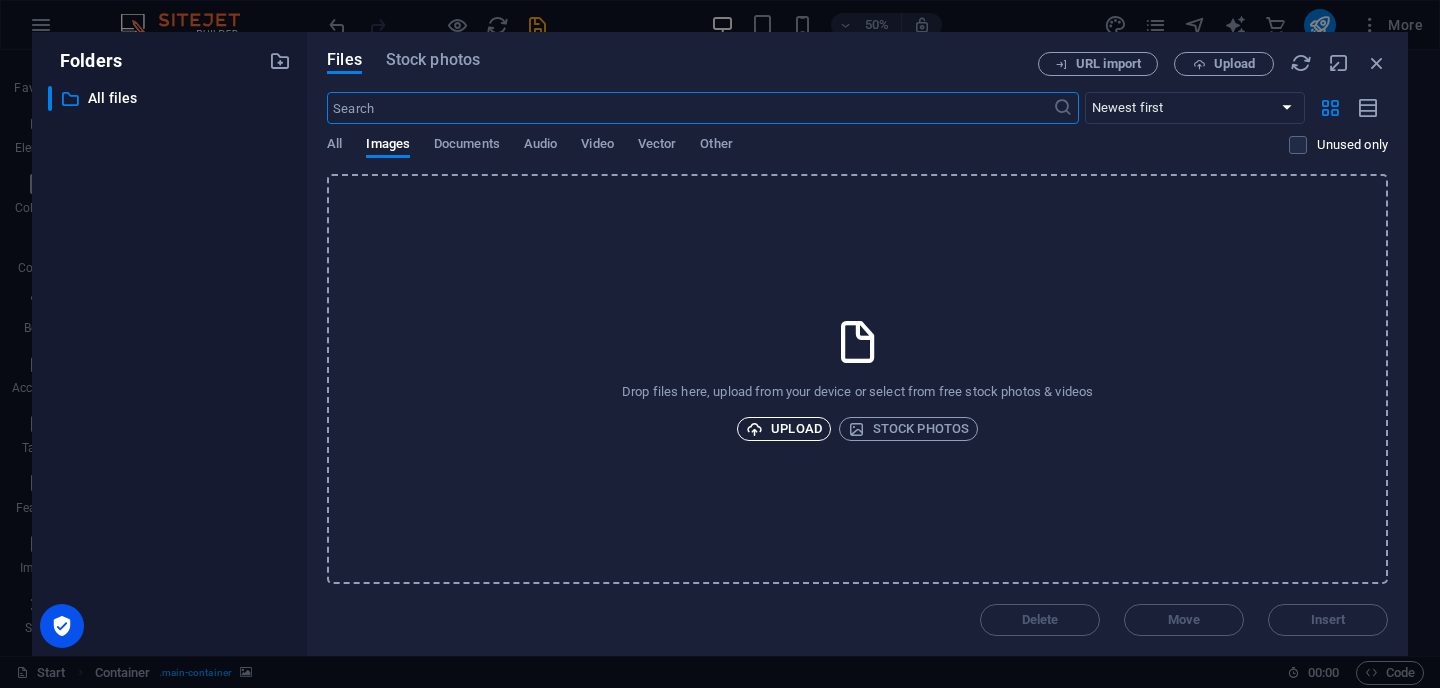 click on "Upload" at bounding box center [784, 429] 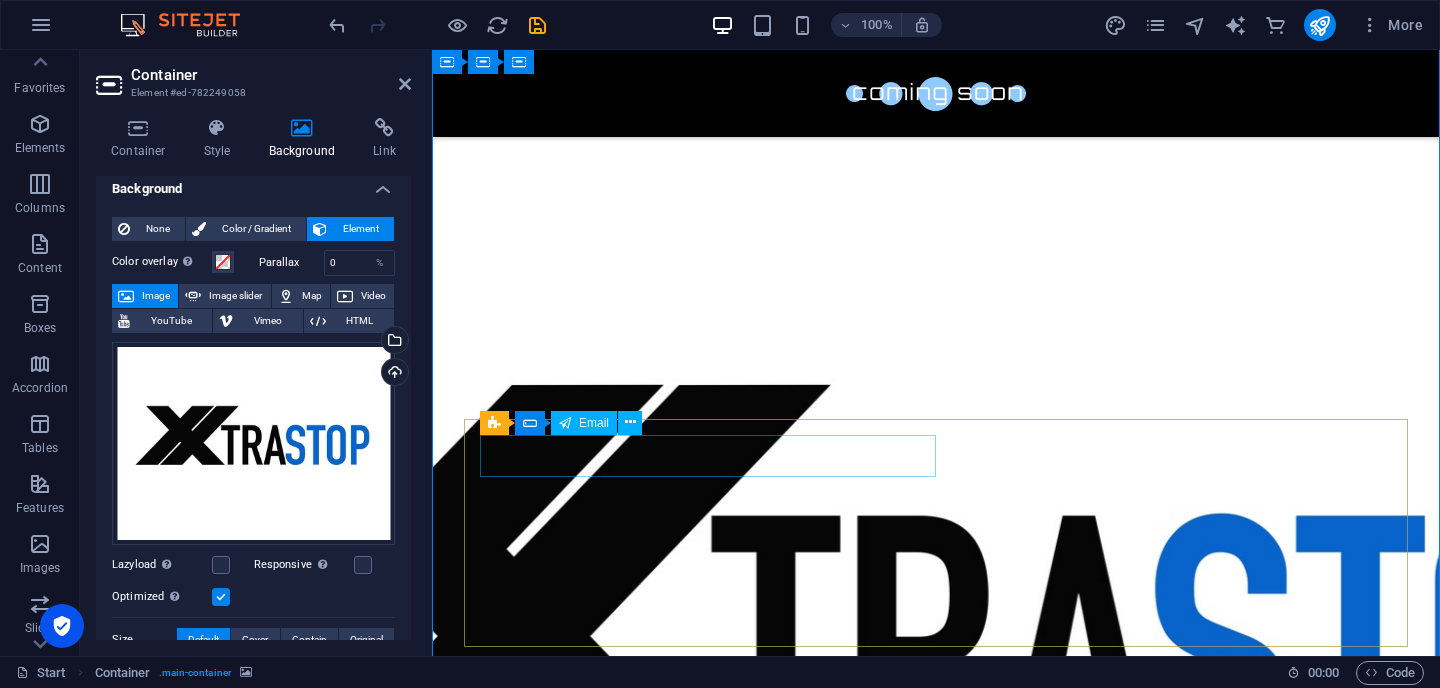 scroll, scrollTop: 67, scrollLeft: 0, axis: vertical 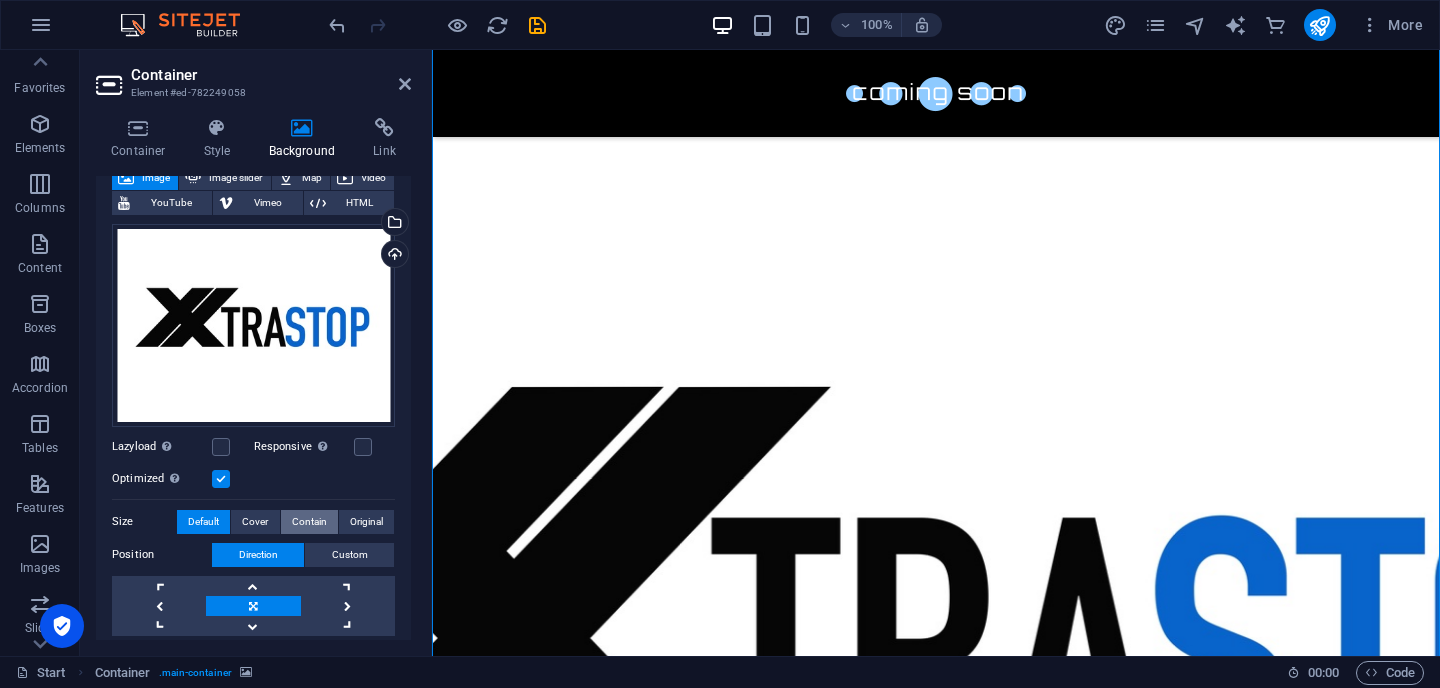 click on "Contain" at bounding box center (309, 522) 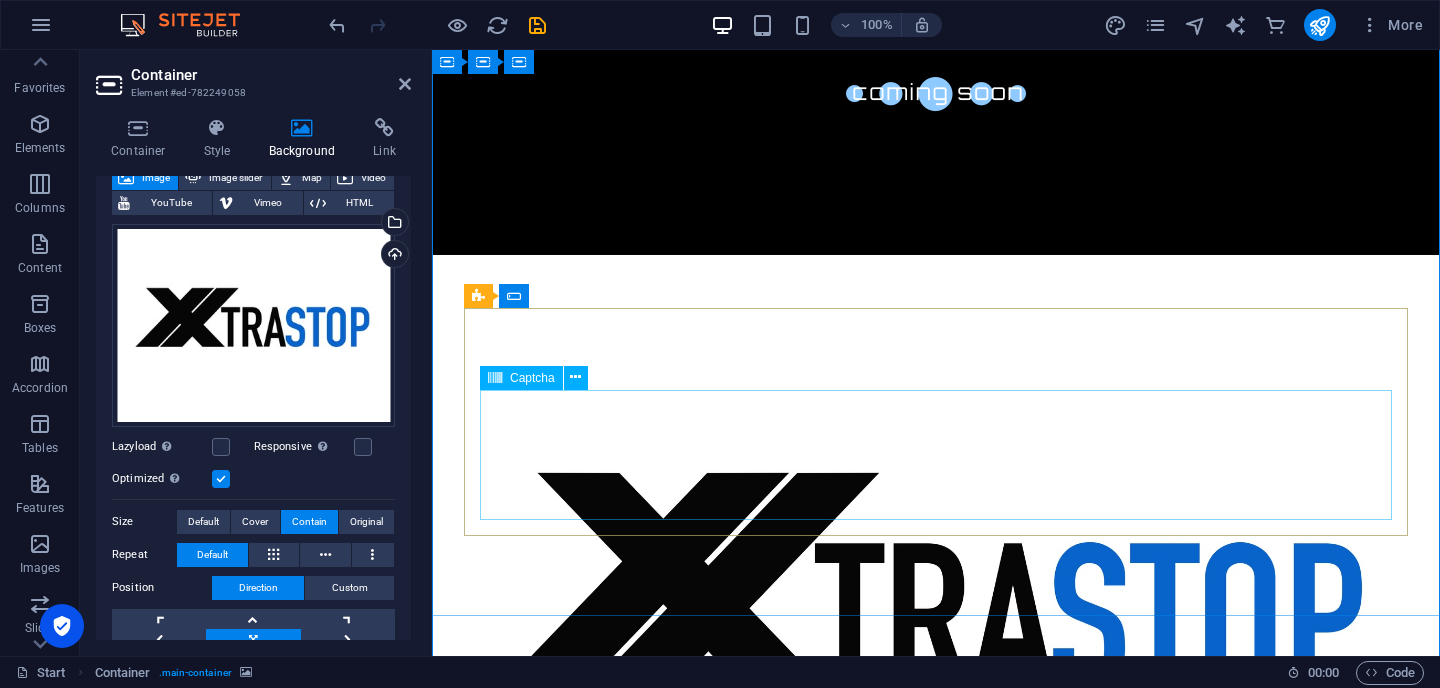 scroll, scrollTop: 0, scrollLeft: 0, axis: both 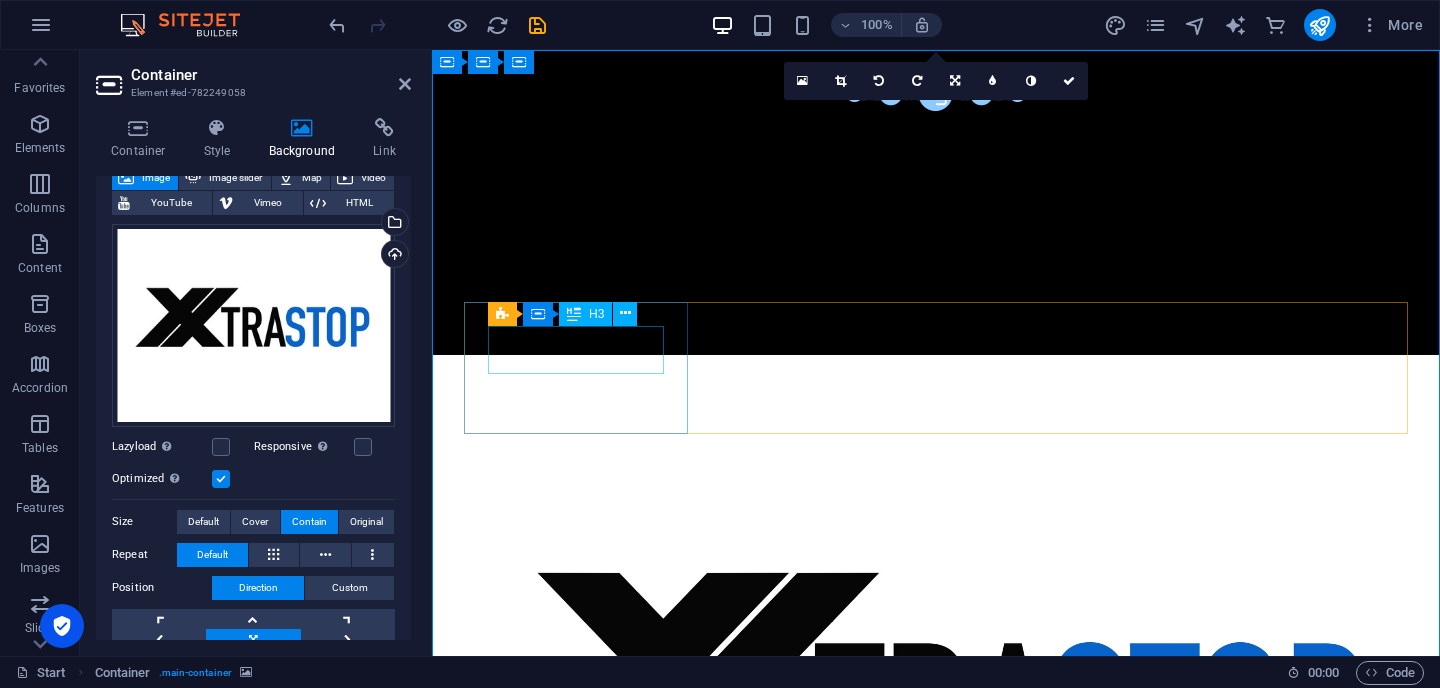 click on "0" at bounding box center (576, 1664) 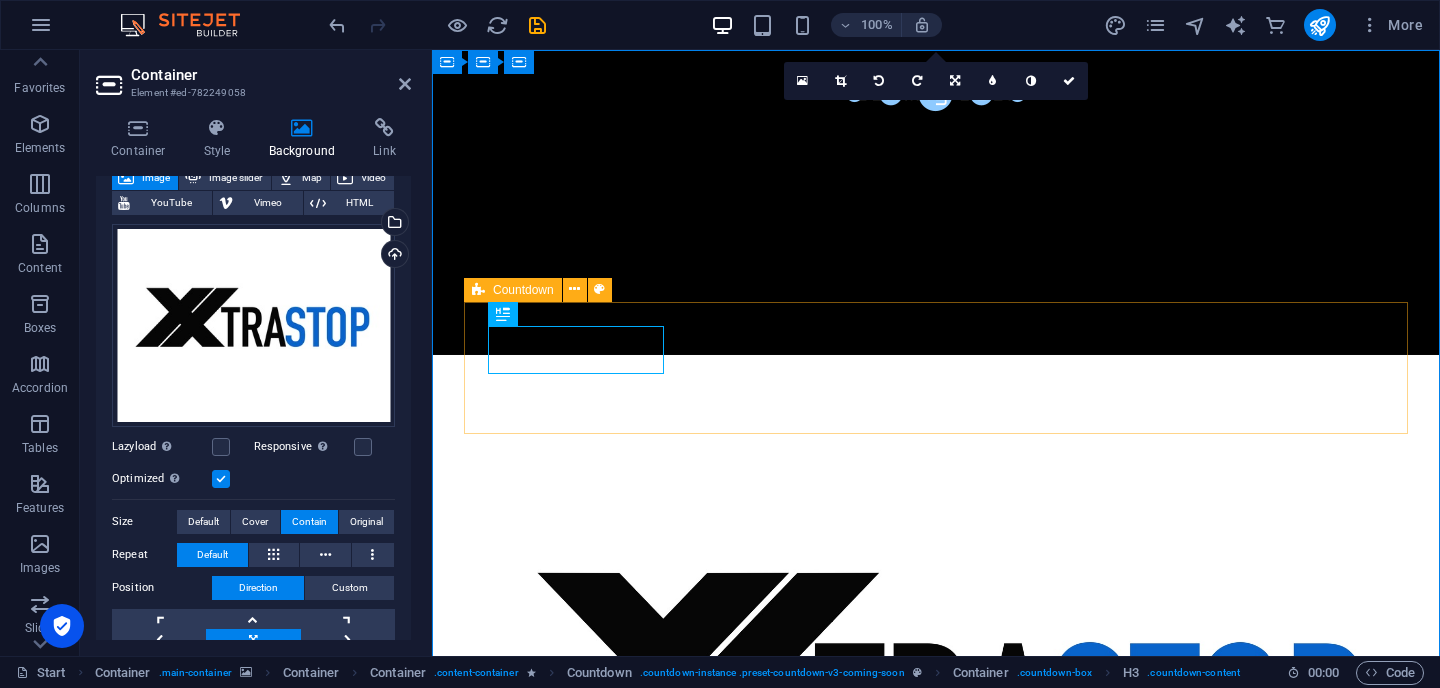 click at bounding box center [478, 290] 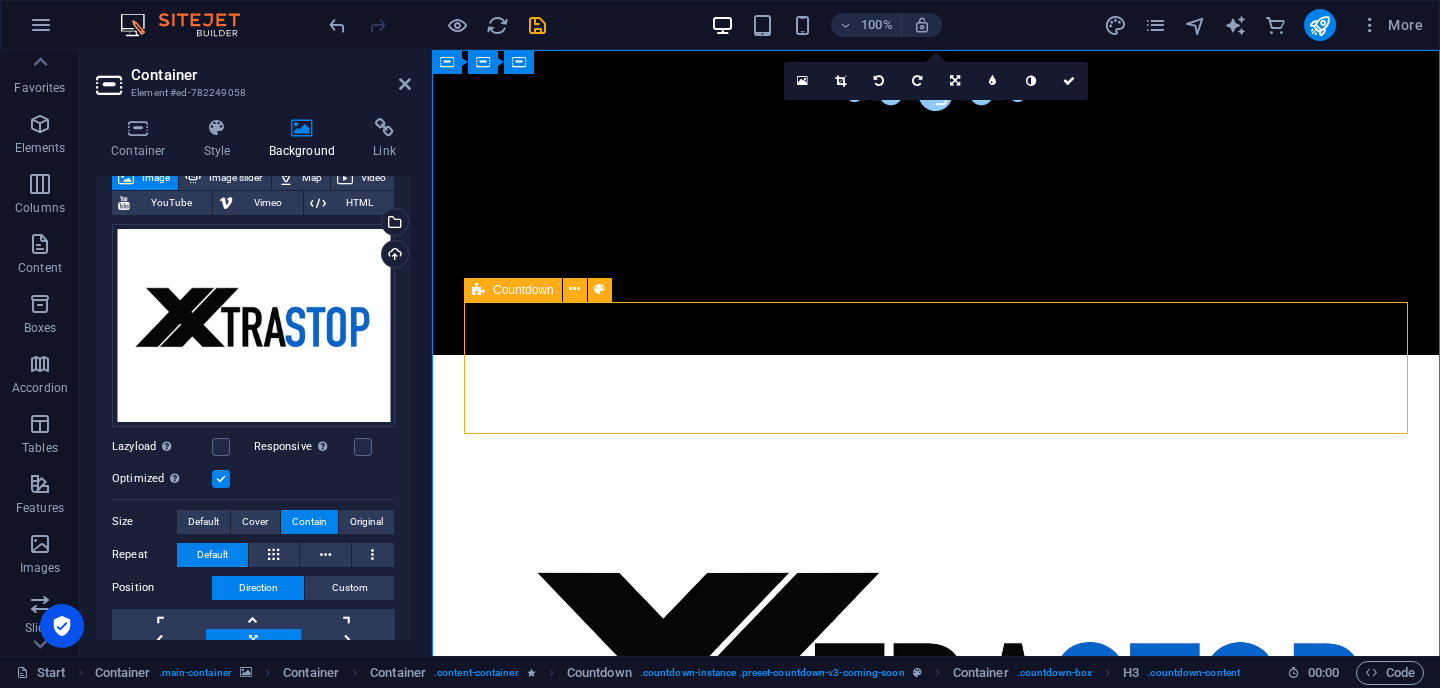 click at bounding box center (478, 290) 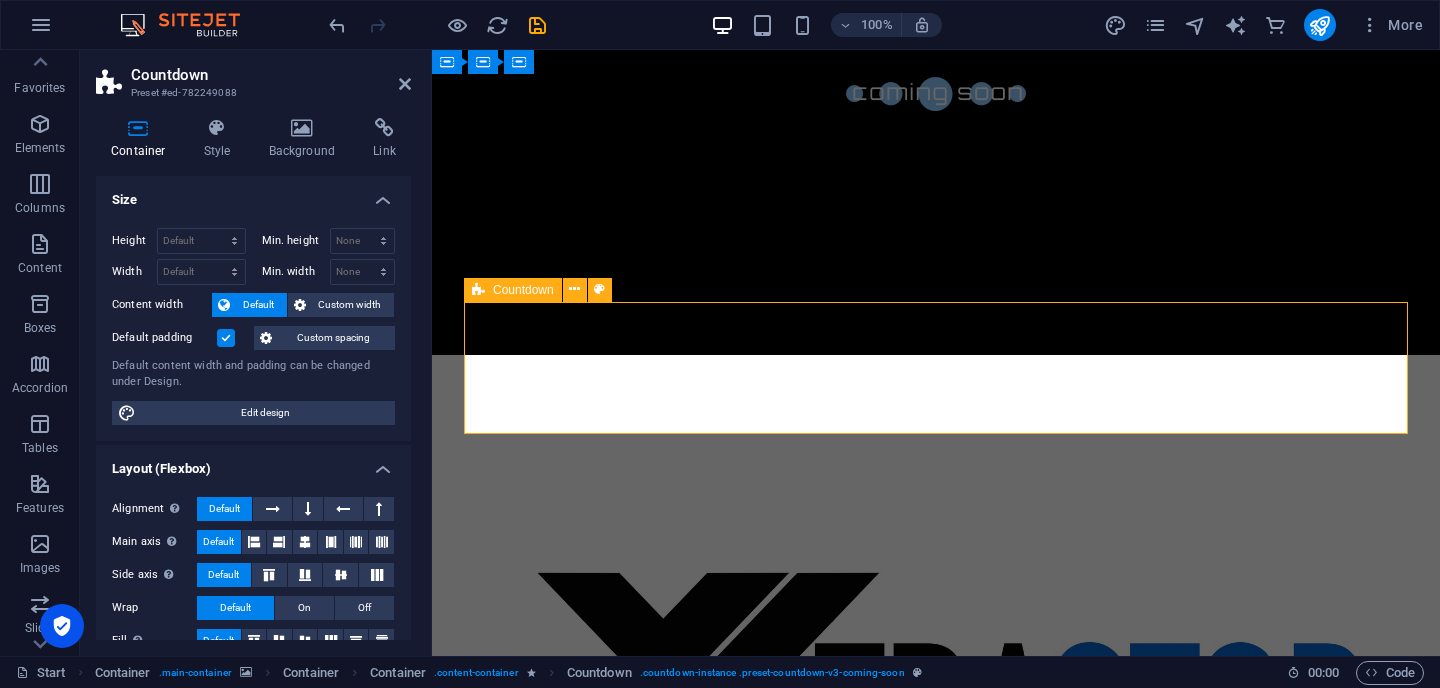 click on "Countdown" at bounding box center [523, 290] 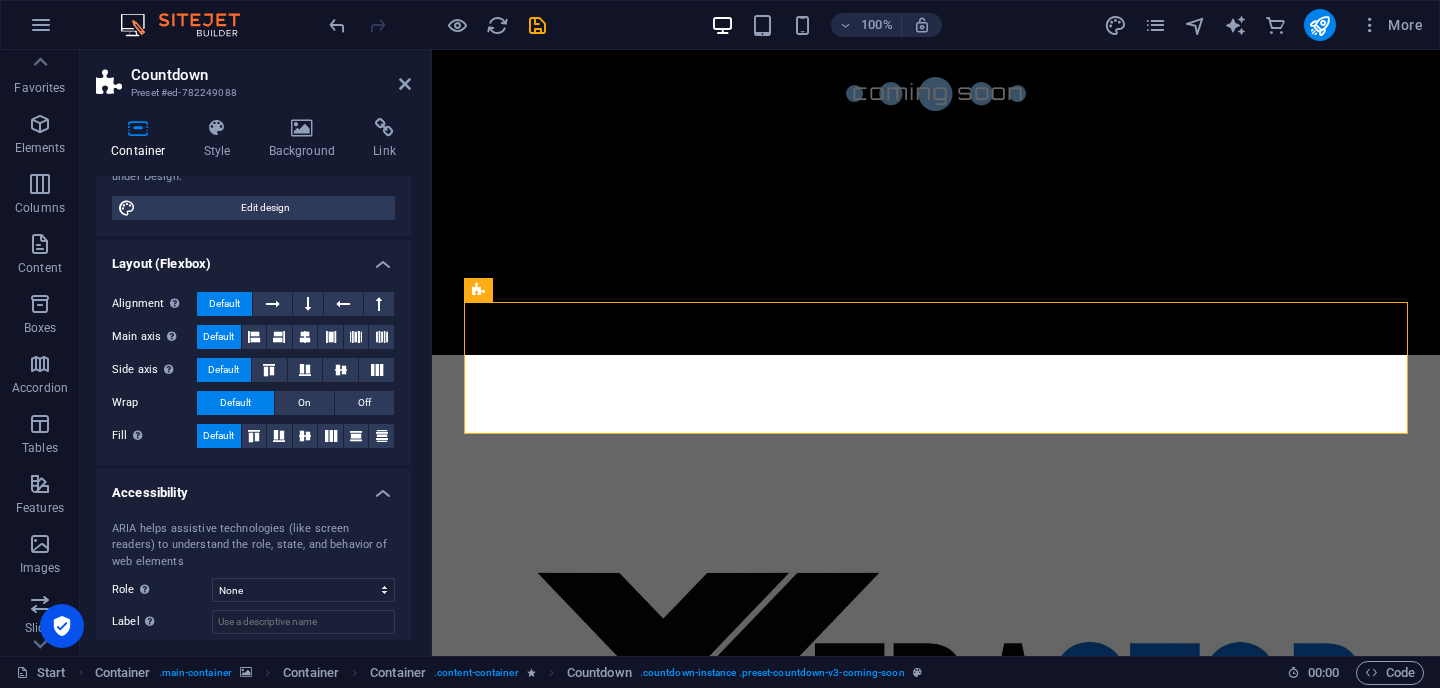 scroll, scrollTop: 0, scrollLeft: 0, axis: both 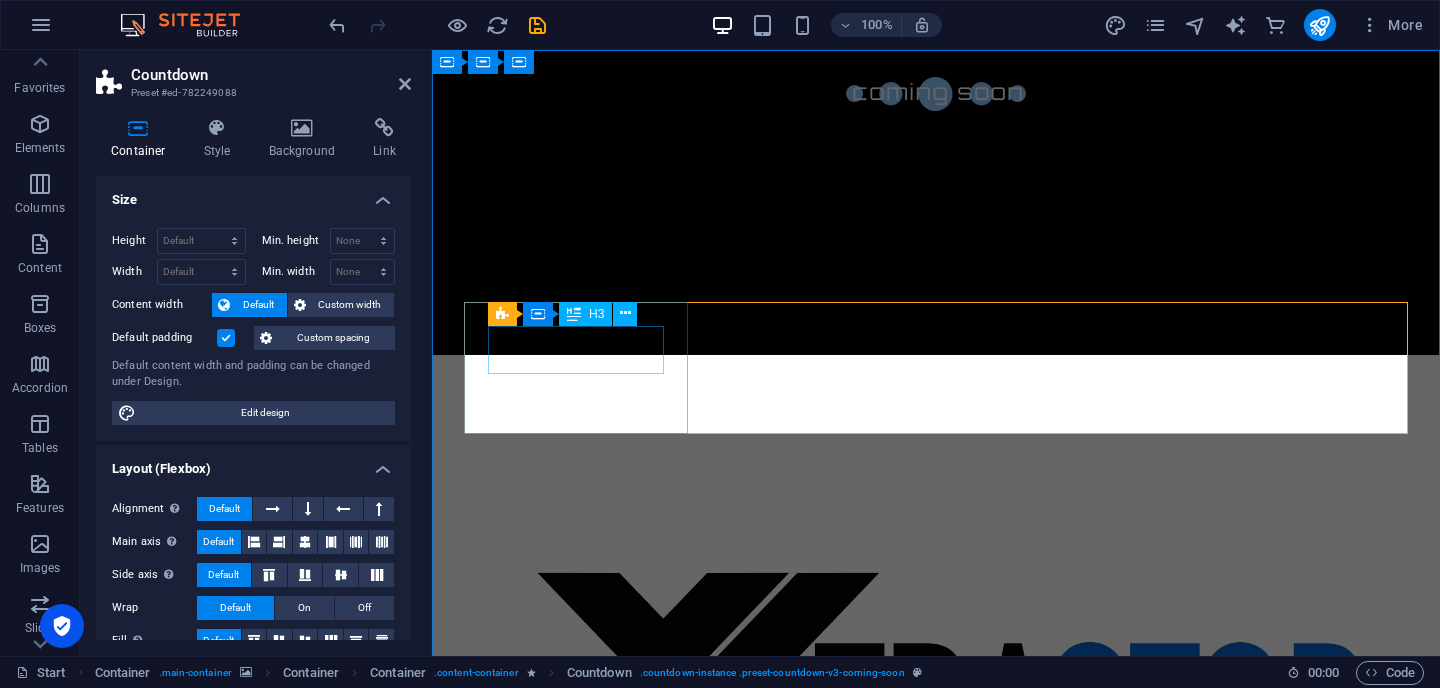 click on "0" at bounding box center (576, 1664) 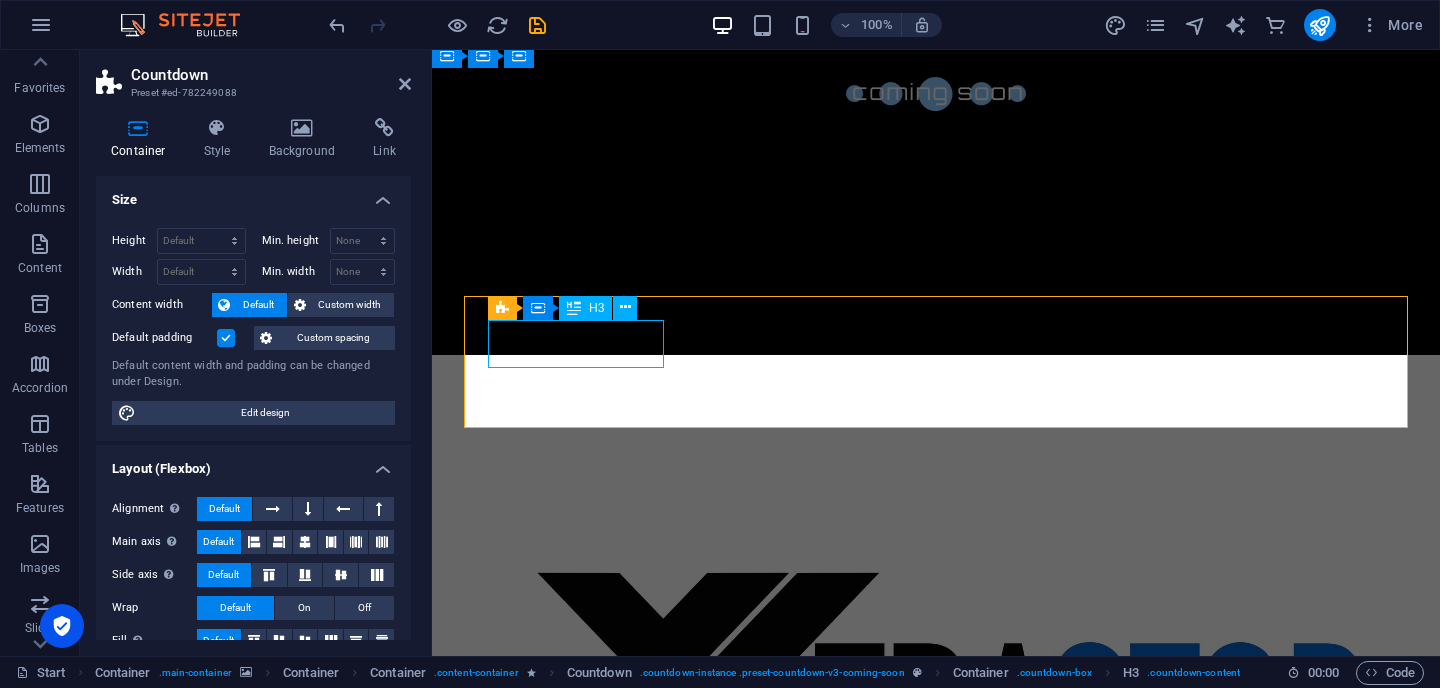 scroll, scrollTop: 6, scrollLeft: 0, axis: vertical 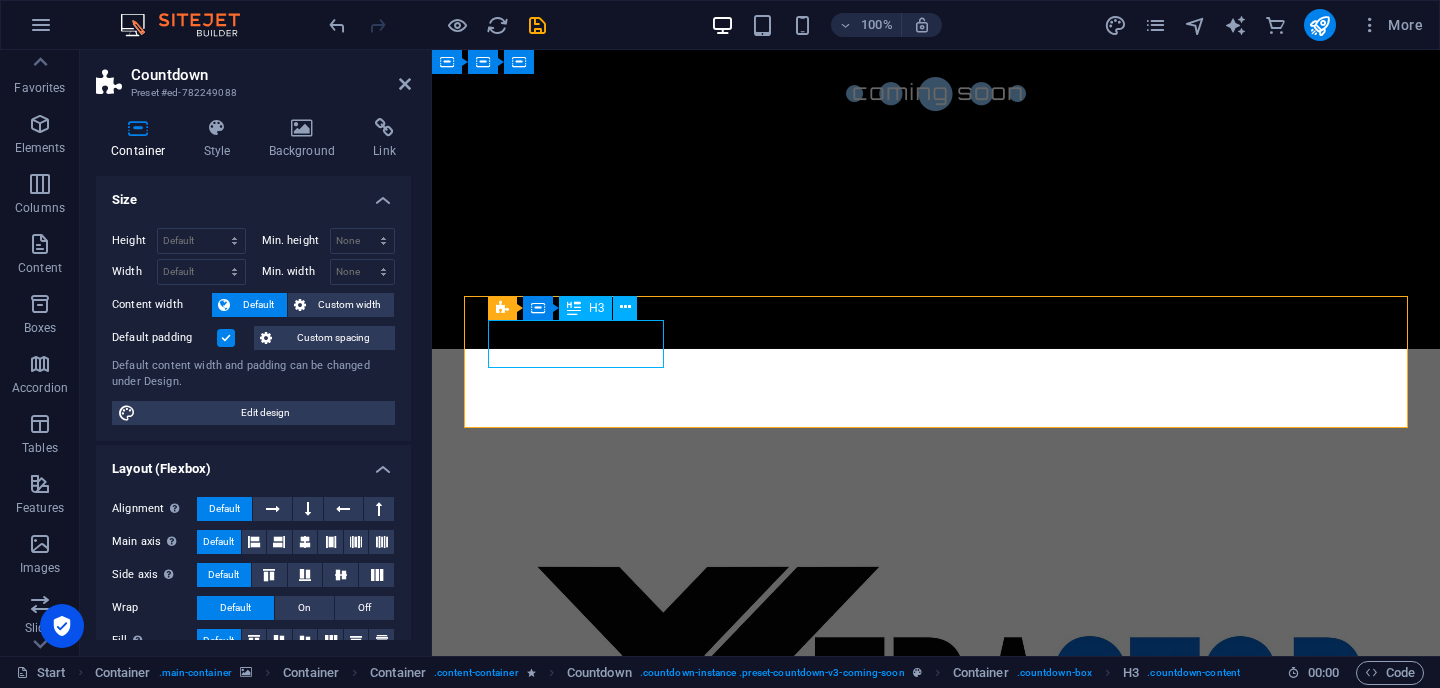 click on "0" at bounding box center (576, 1658) 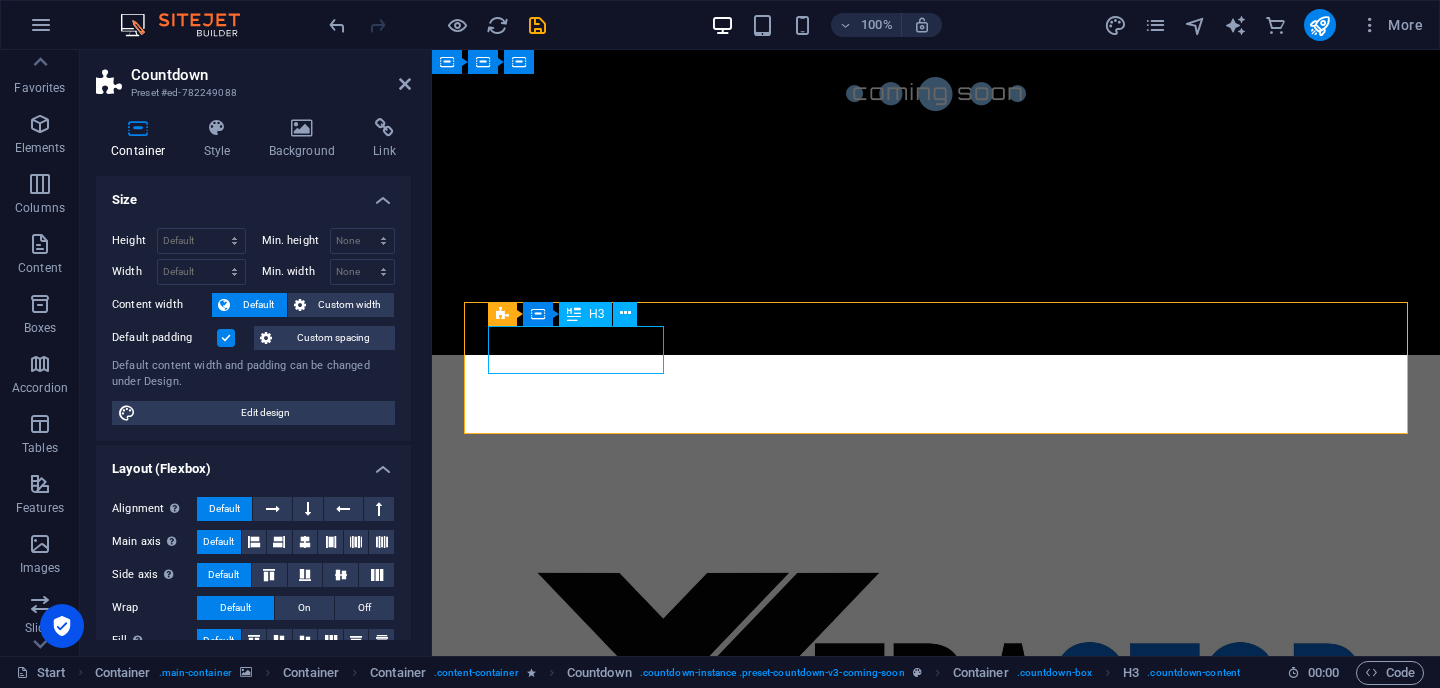click on "0" at bounding box center (576, 1664) 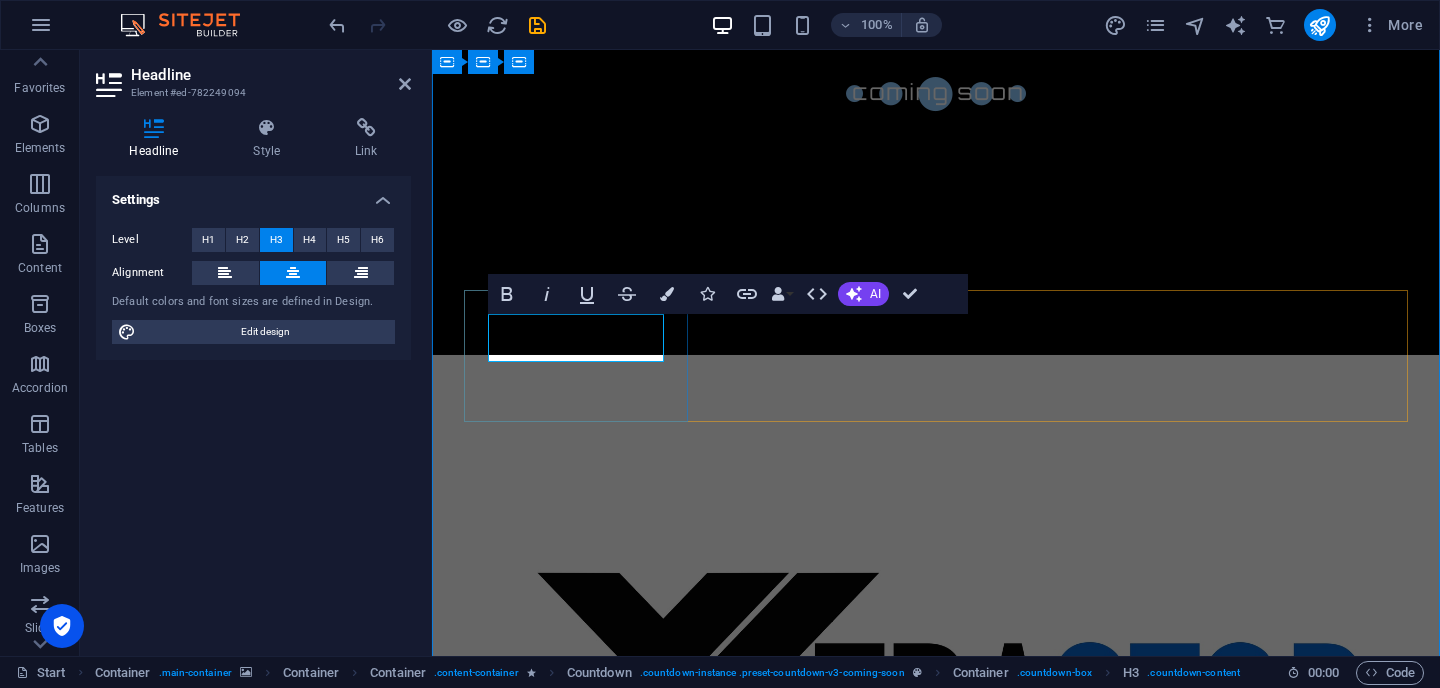 scroll, scrollTop: 12, scrollLeft: 0, axis: vertical 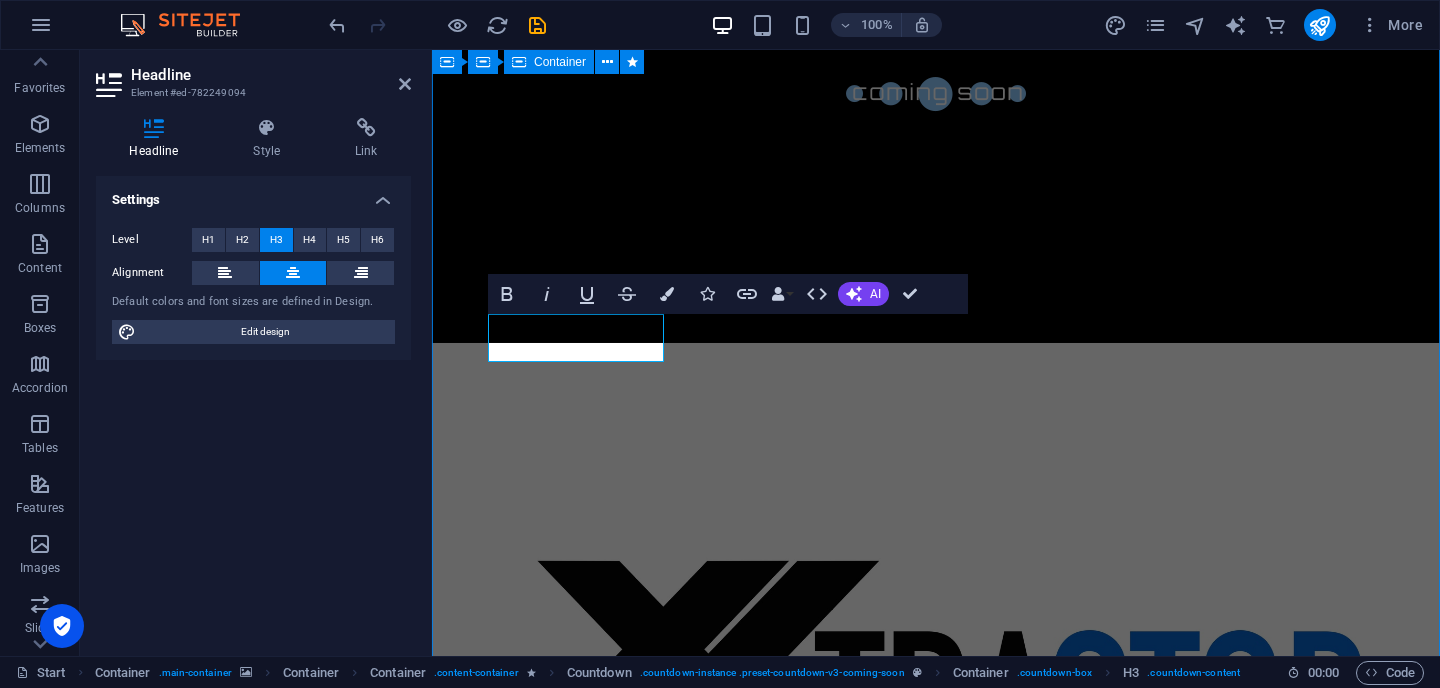 click on "The waiting is going to end soon... 0 Days 0 Hours 0 Minutes 0 Seconds Our website is under construction. We`ll be here soon with our new awesome site, subscribe to be notified.  Notify me   I have read and understand the privacy policy. Unreadable? Regenerate" at bounding box center [936, 1973] 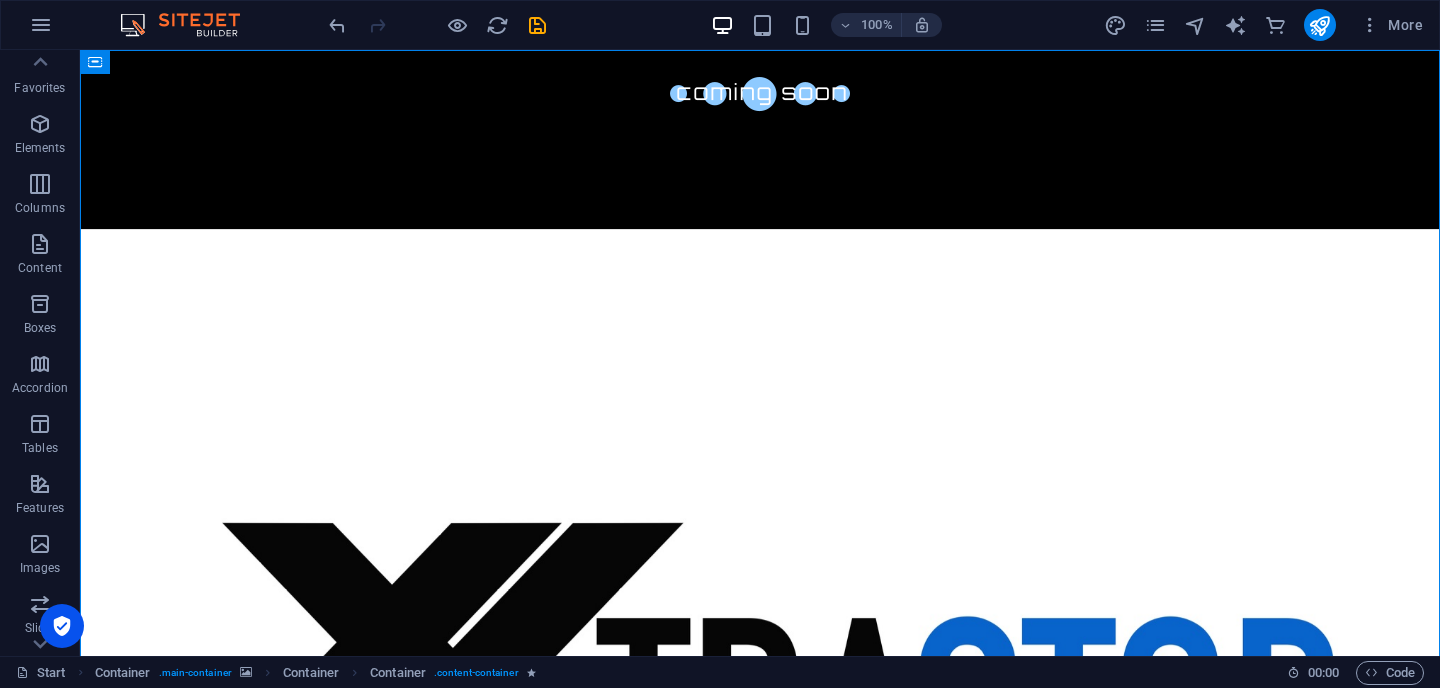 scroll, scrollTop: 0, scrollLeft: 0, axis: both 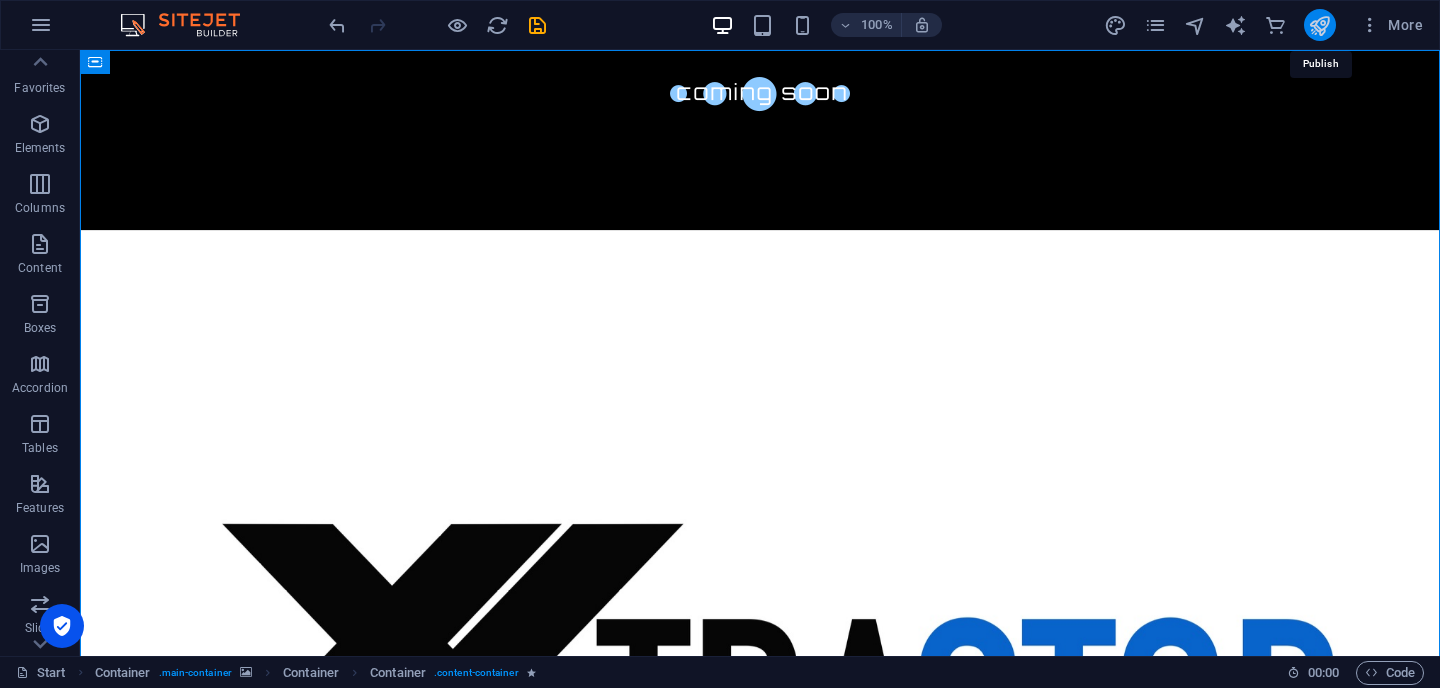 click at bounding box center (1319, 25) 